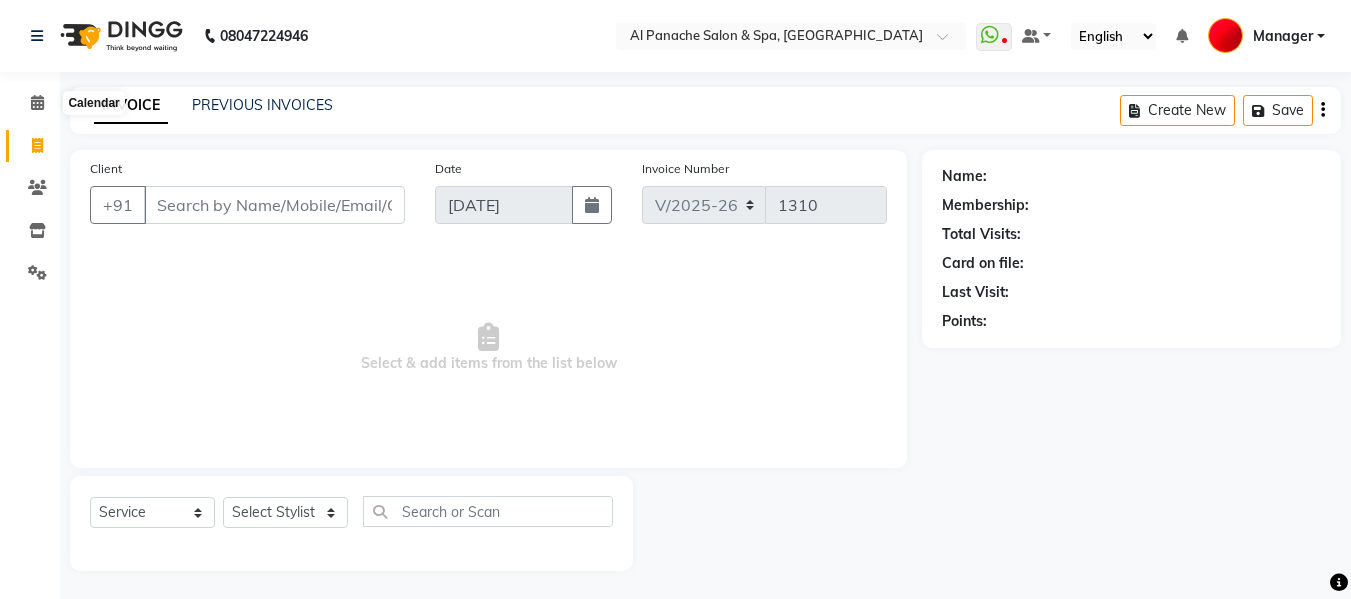 select on "751" 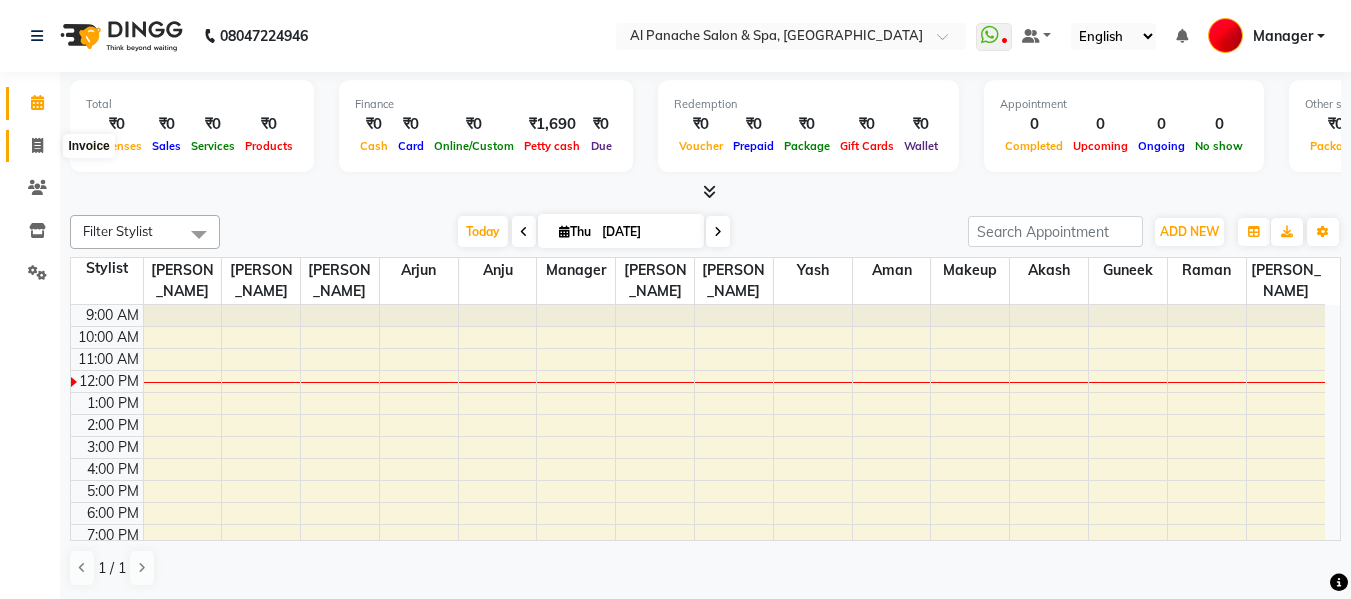 click 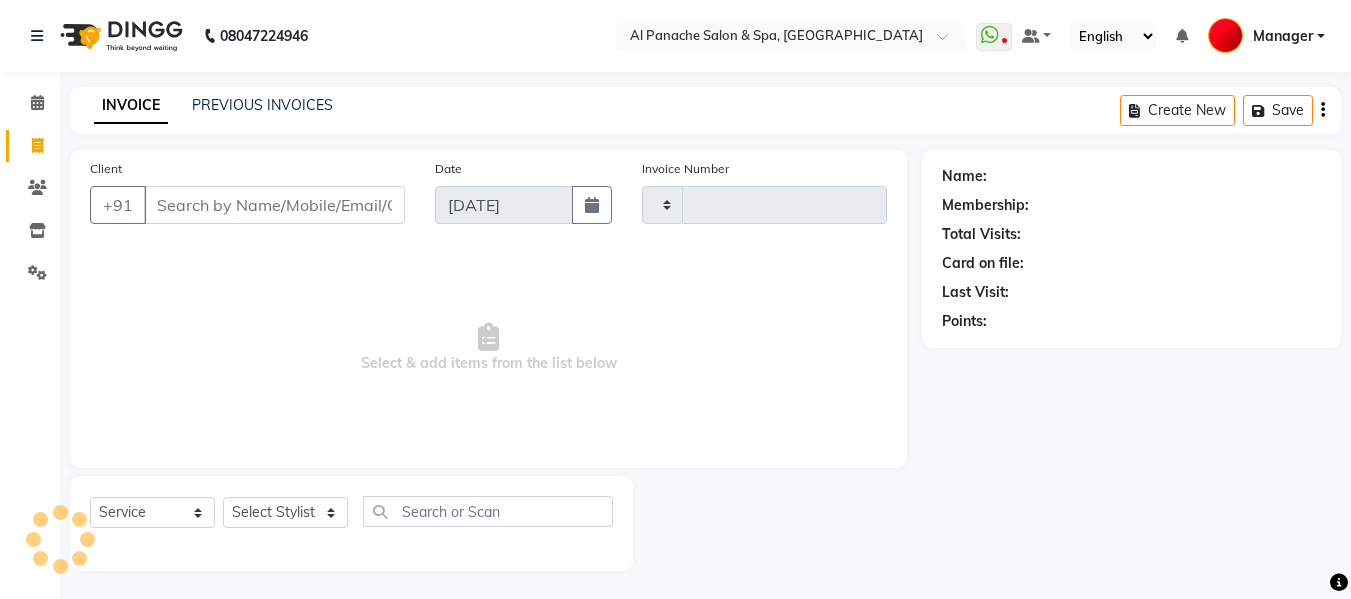 type on "1310" 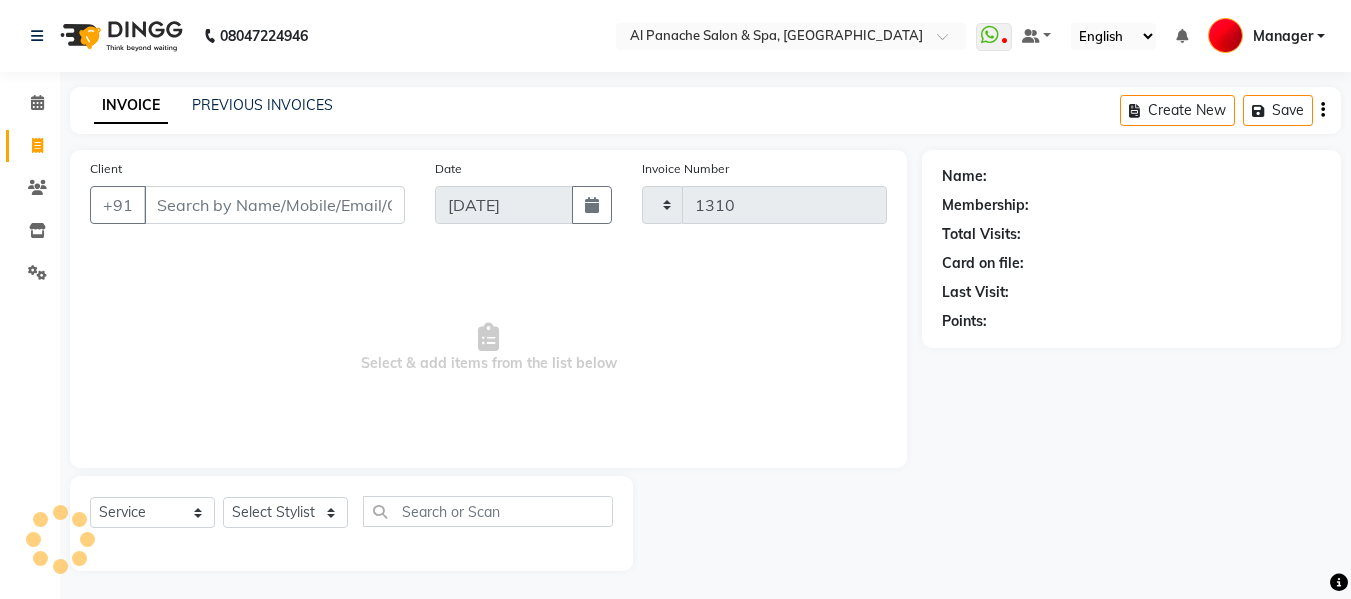 select on "751" 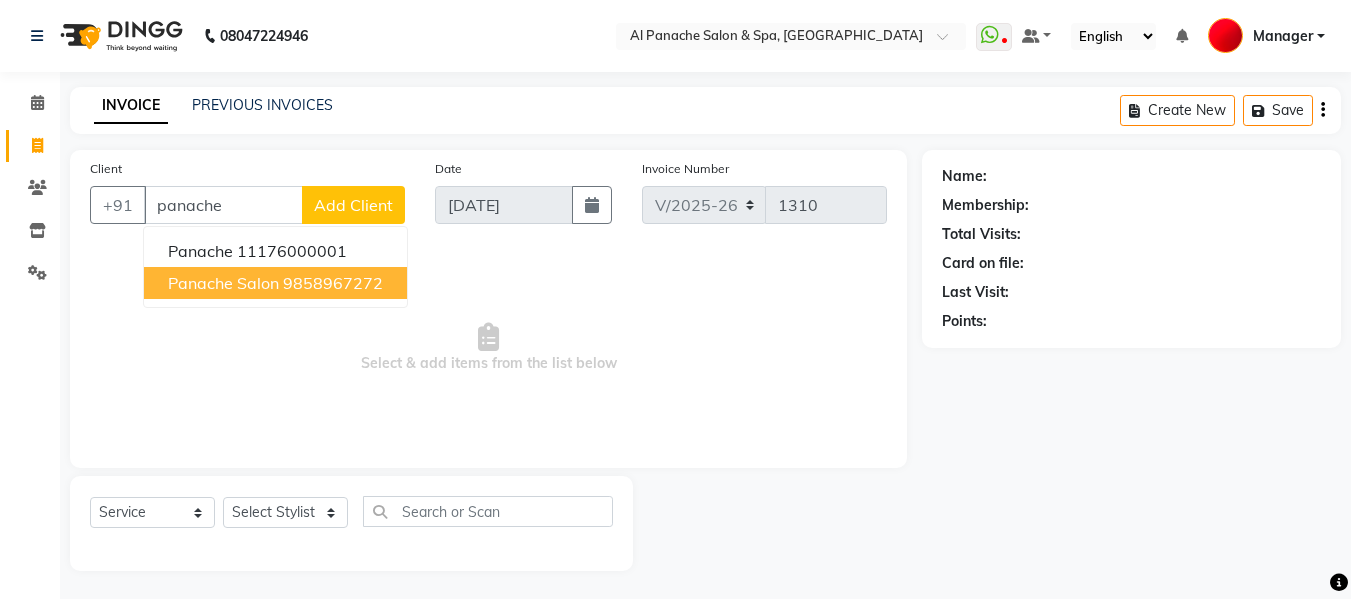 click on "9858967272" at bounding box center (333, 283) 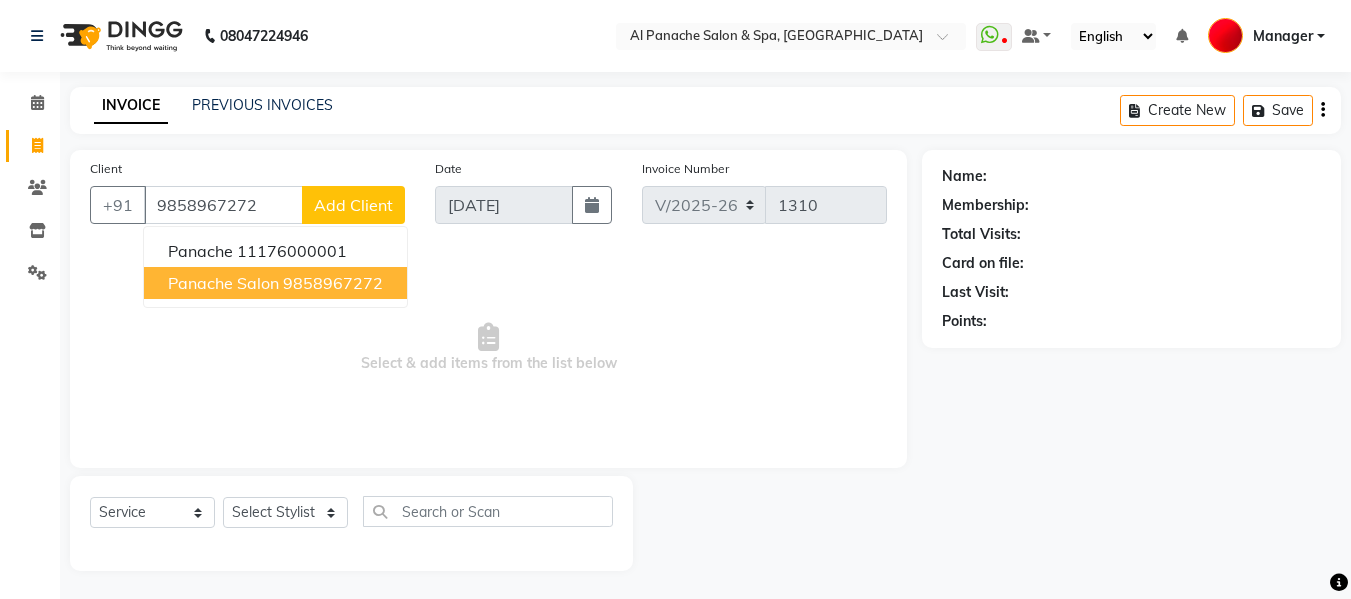 type on "9858967272" 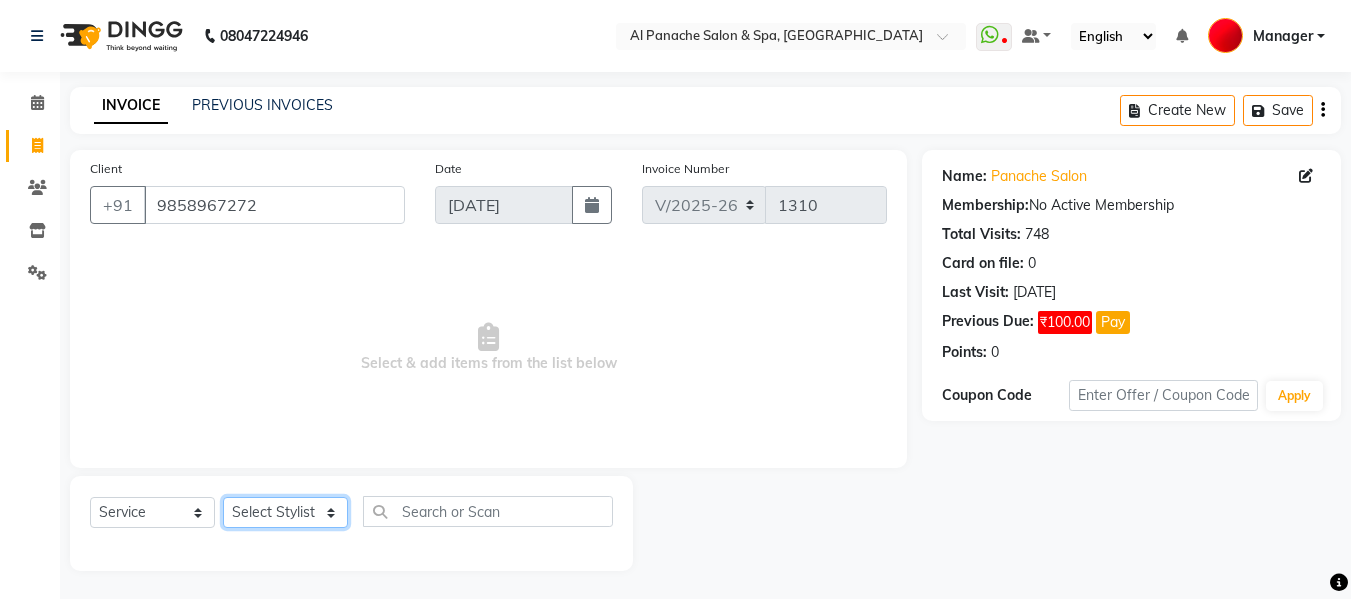 click on "Select Stylist Akash [PERSON_NAME] [PERSON_NAME] [PERSON_NAME] Makeup Manager [PERSON_NAME] [PERSON_NAME] [PERSON_NAME]" 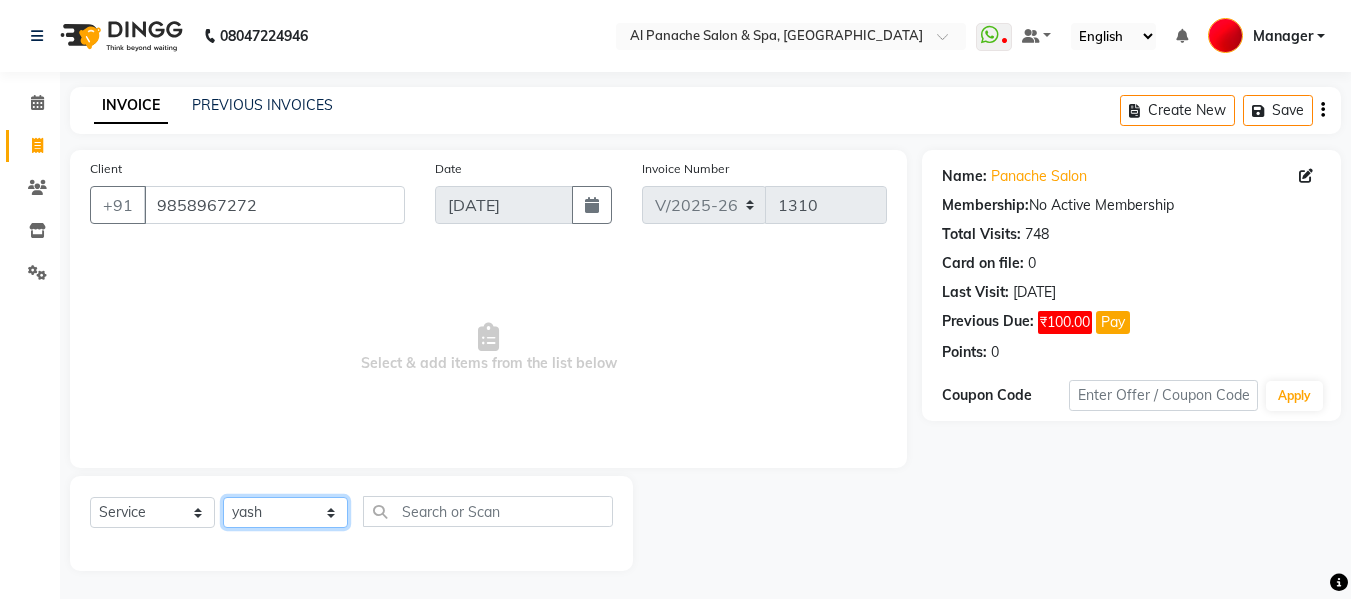 click on "Select Stylist Akash [PERSON_NAME] [PERSON_NAME] [PERSON_NAME] Makeup Manager [PERSON_NAME] [PERSON_NAME] [PERSON_NAME]" 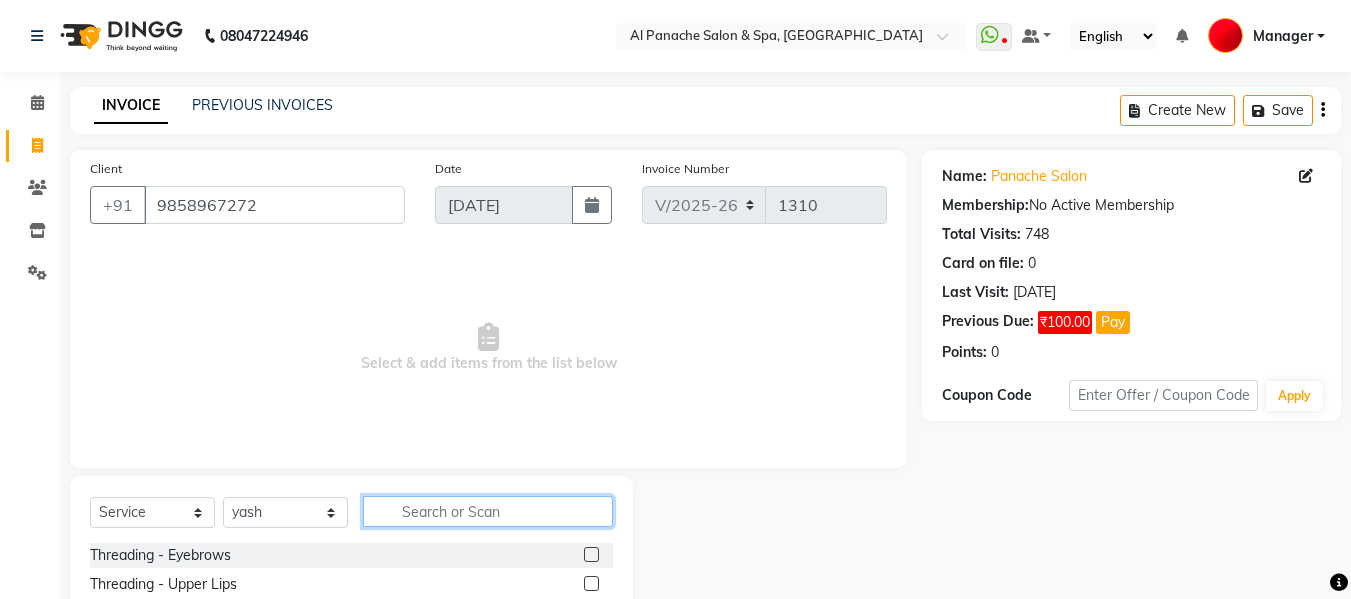 click 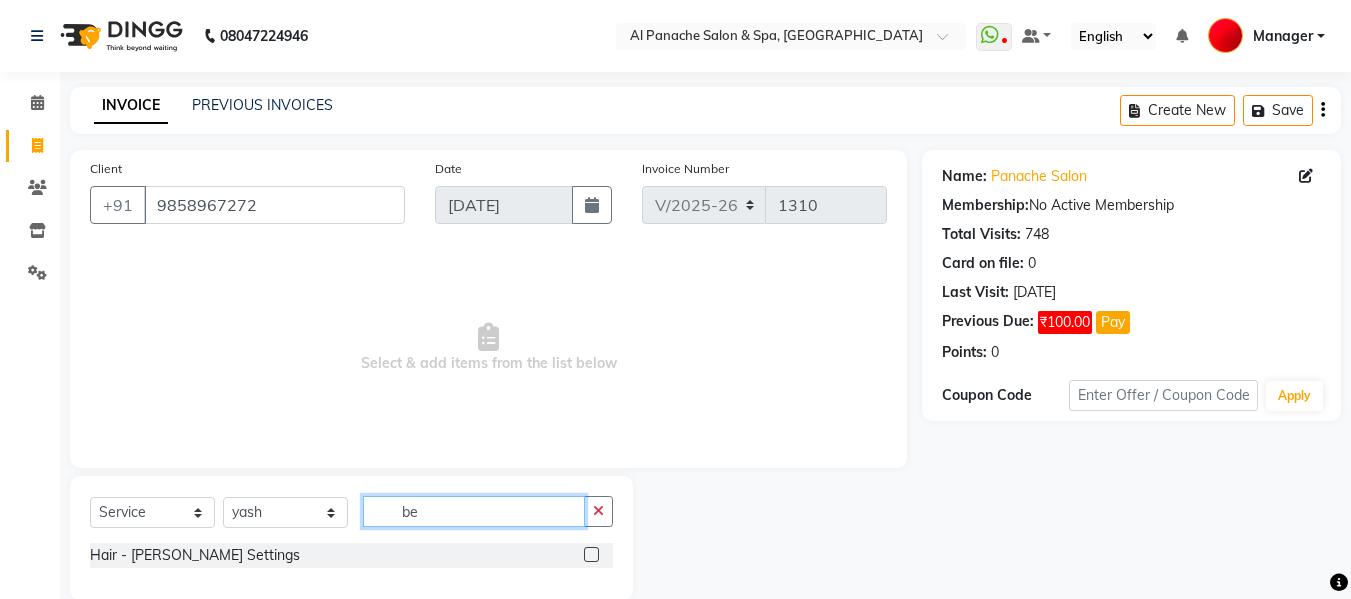 type on "be" 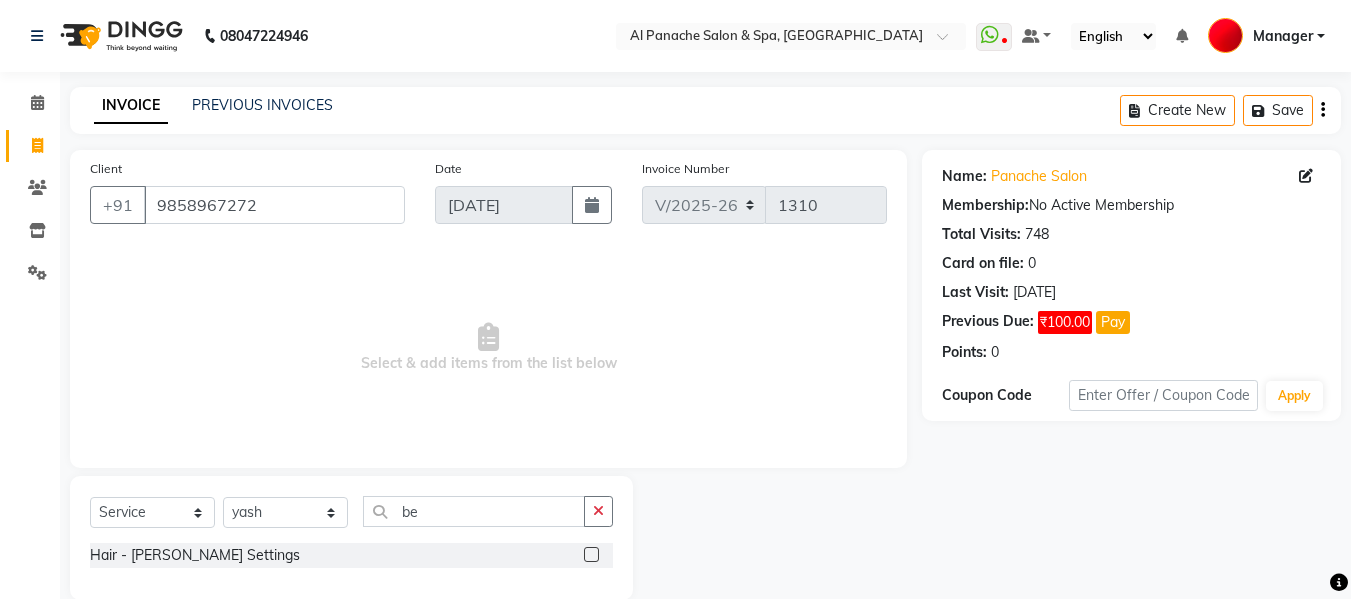 click 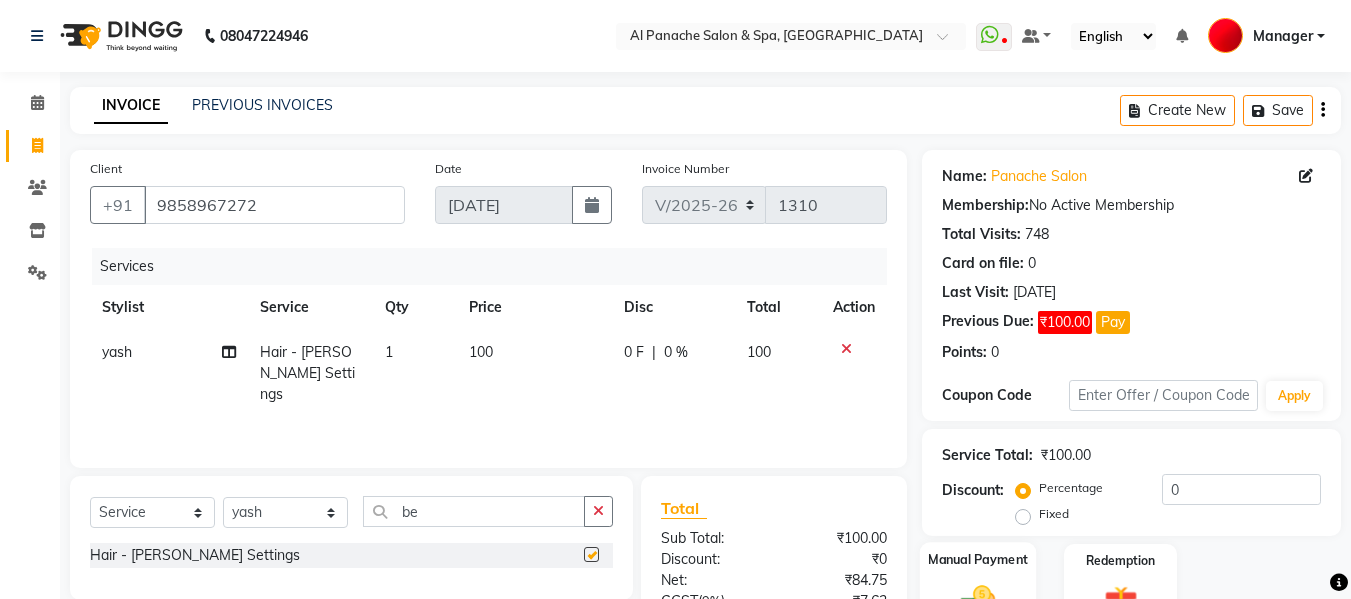 checkbox on "false" 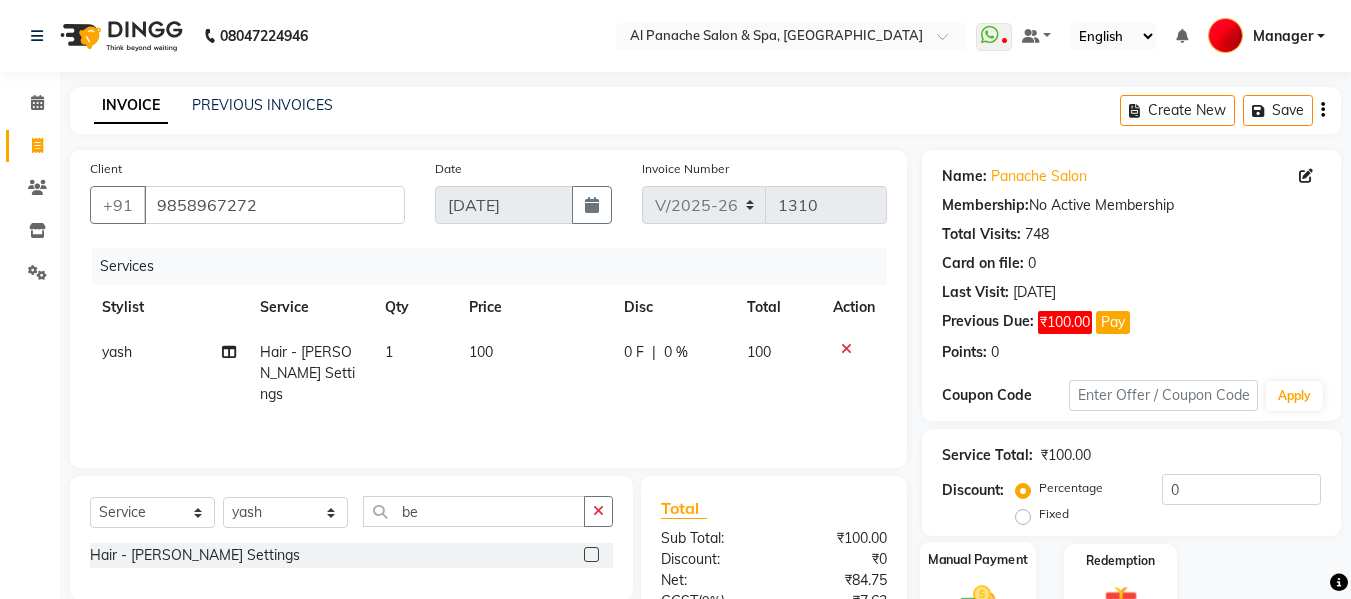 click on "Manual Payment" 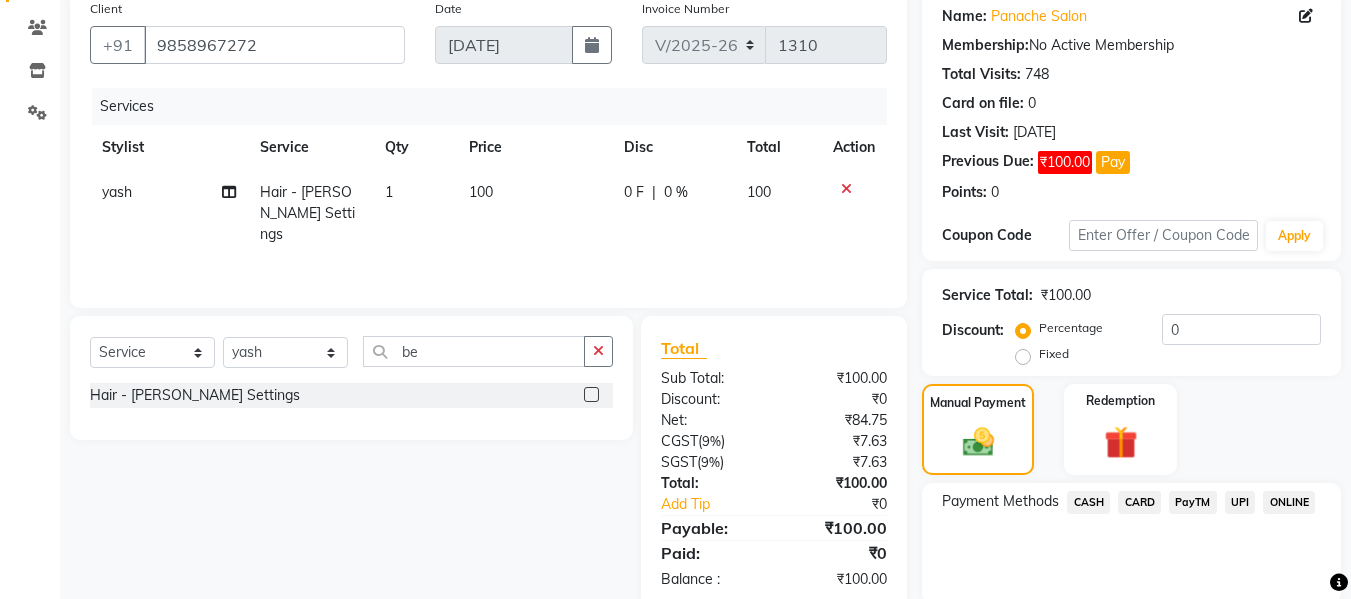 scroll, scrollTop: 235, scrollLeft: 0, axis: vertical 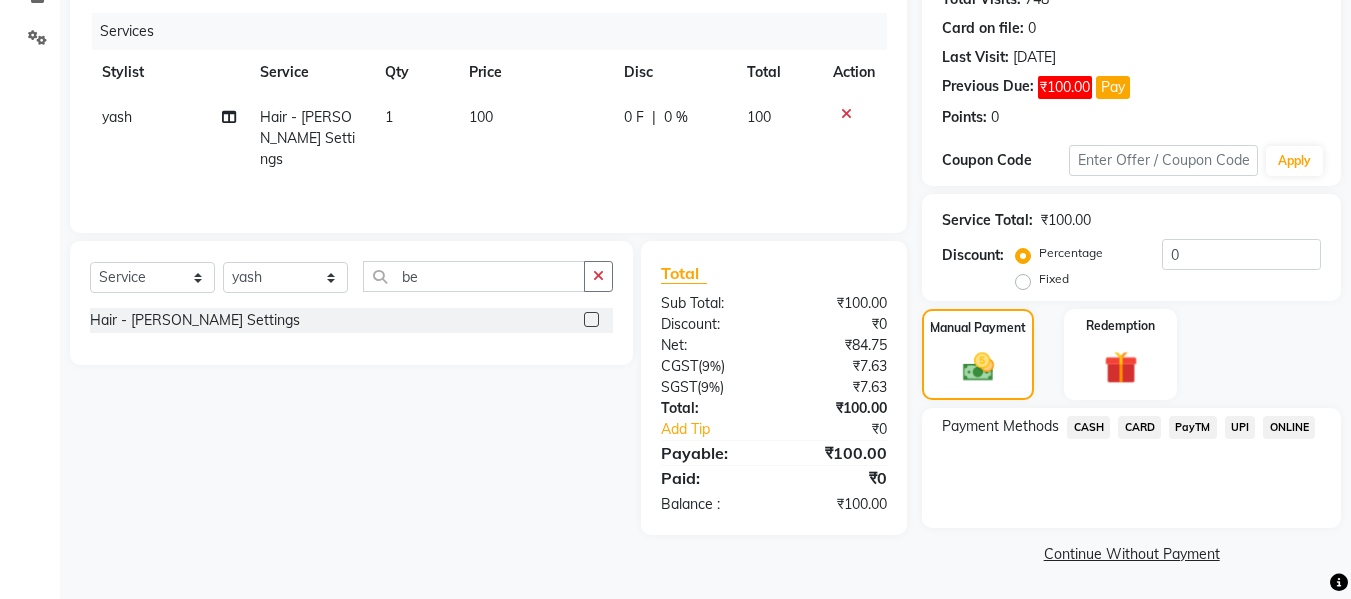 click on "CASH" 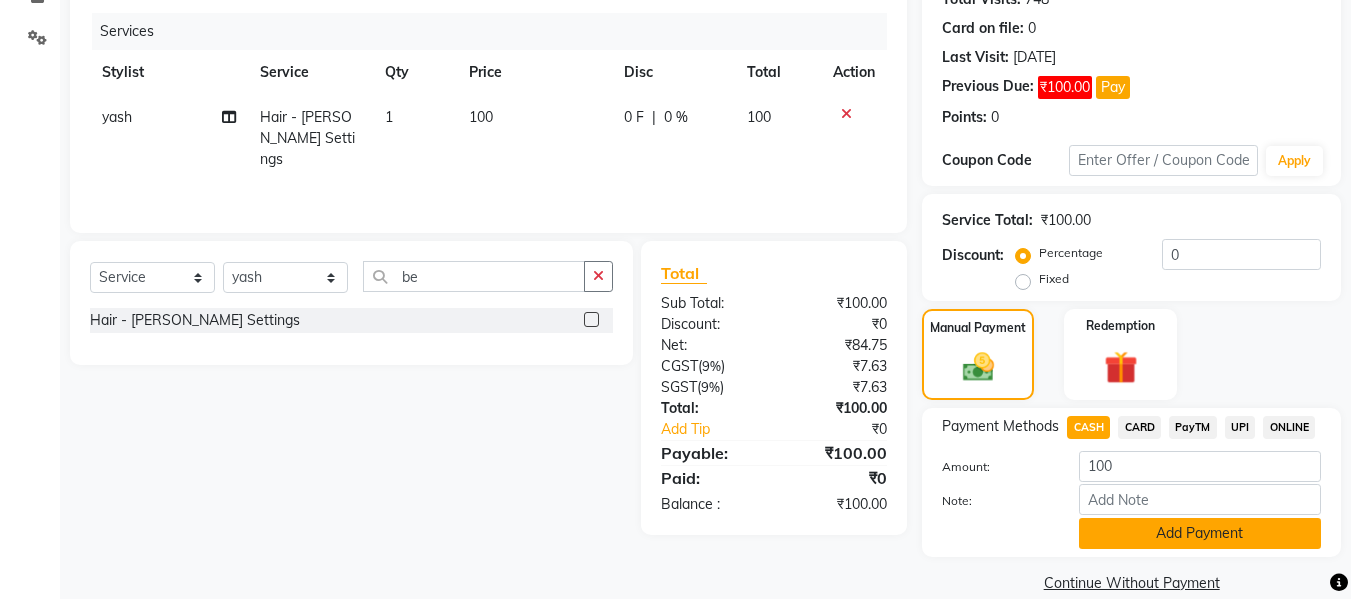 click on "Add Payment" 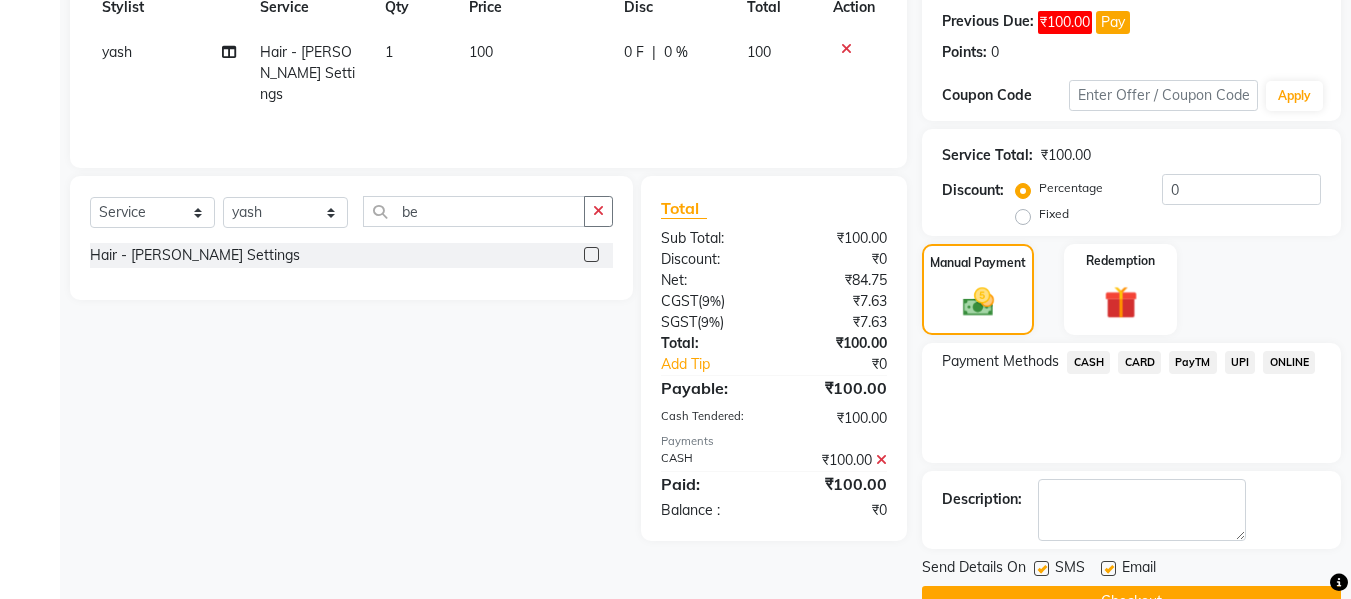 scroll, scrollTop: 348, scrollLeft: 0, axis: vertical 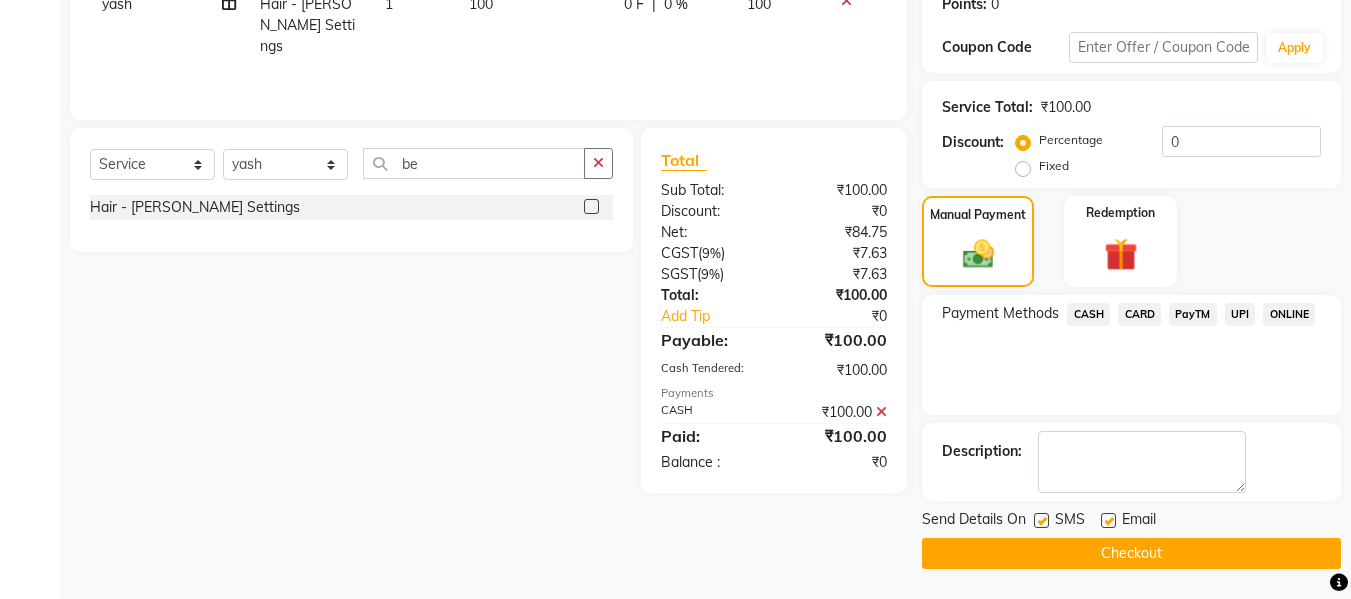 click on "Checkout" 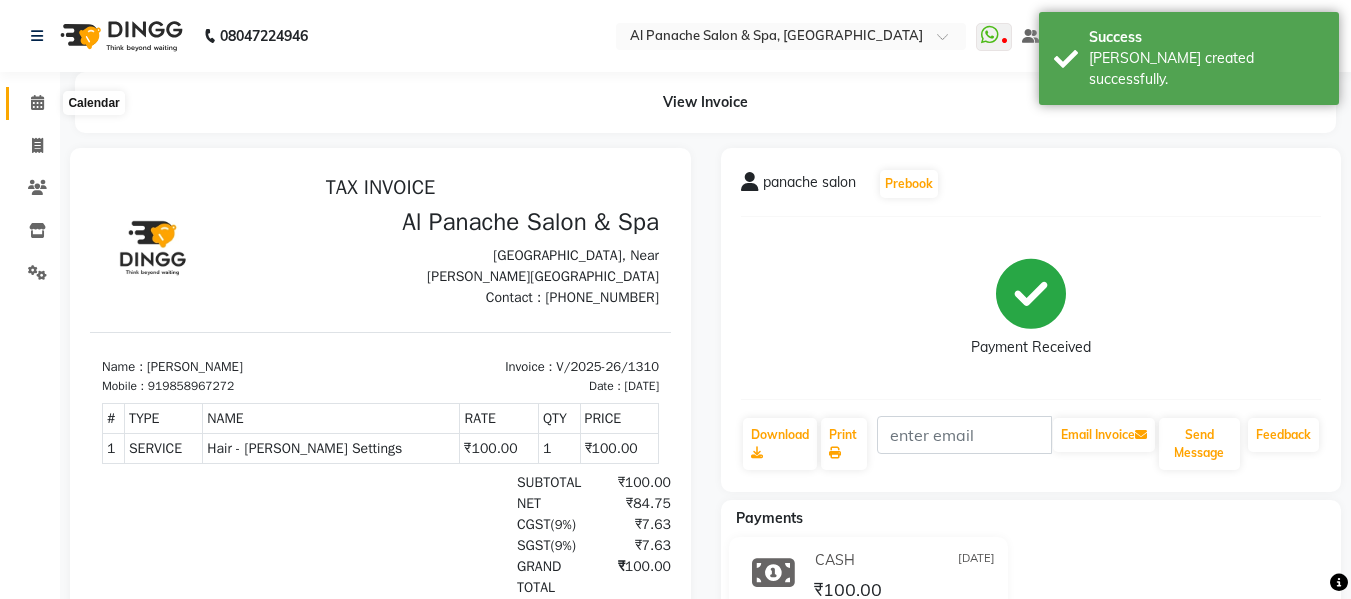 scroll, scrollTop: 0, scrollLeft: 0, axis: both 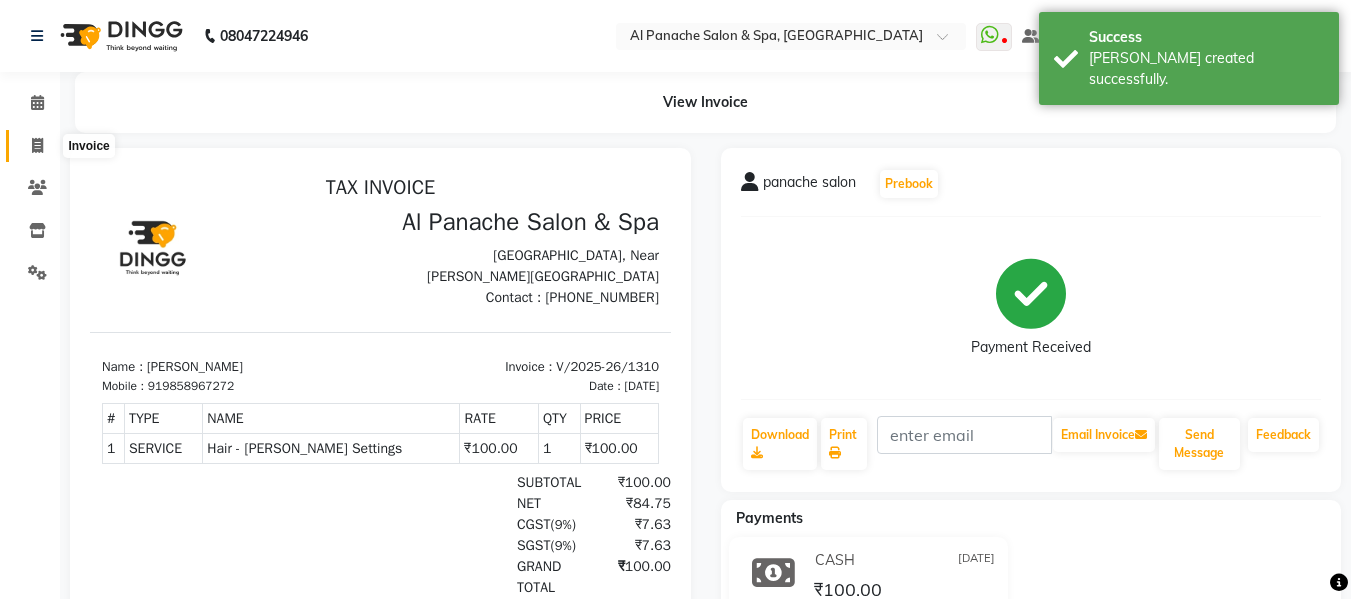 click 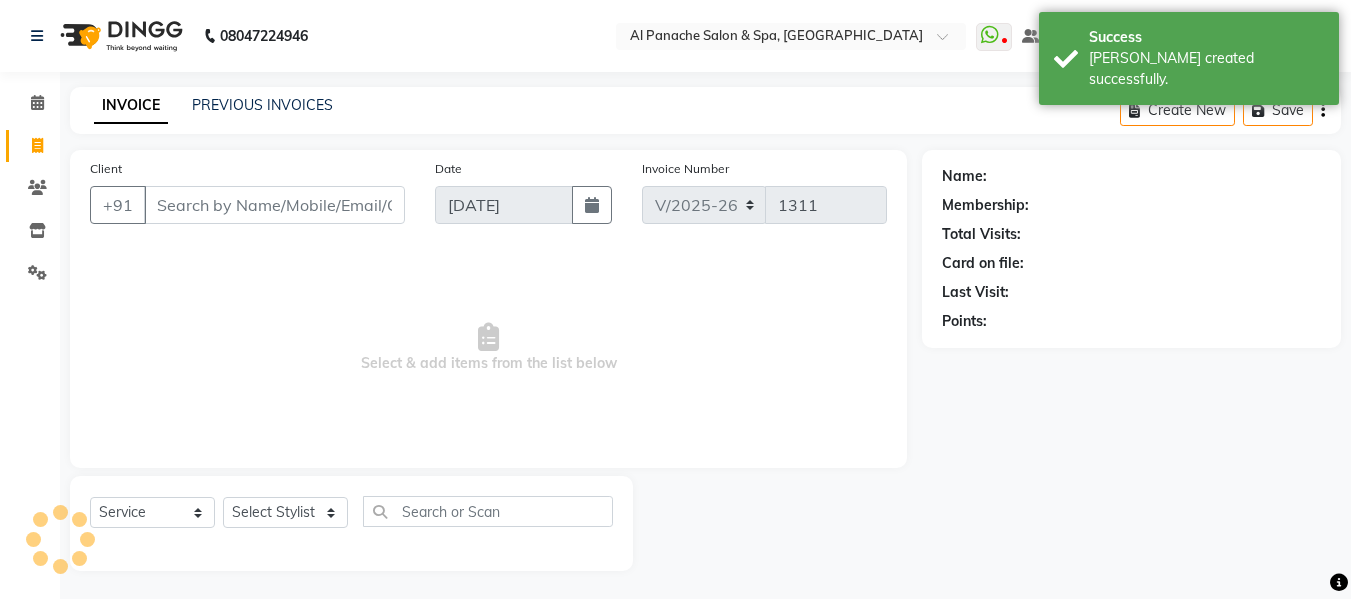 scroll, scrollTop: 2, scrollLeft: 0, axis: vertical 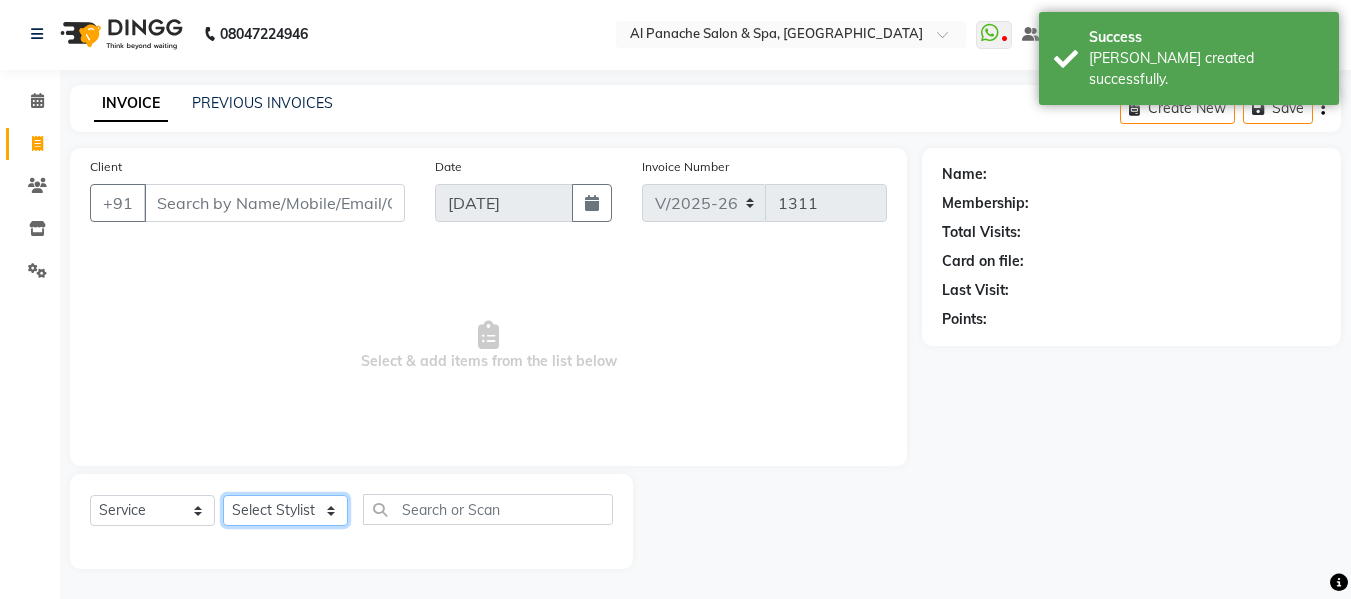 click on "Select Stylist Akash [PERSON_NAME] [PERSON_NAME] [PERSON_NAME] Makeup Manager [PERSON_NAME] [PERSON_NAME] [PERSON_NAME]" 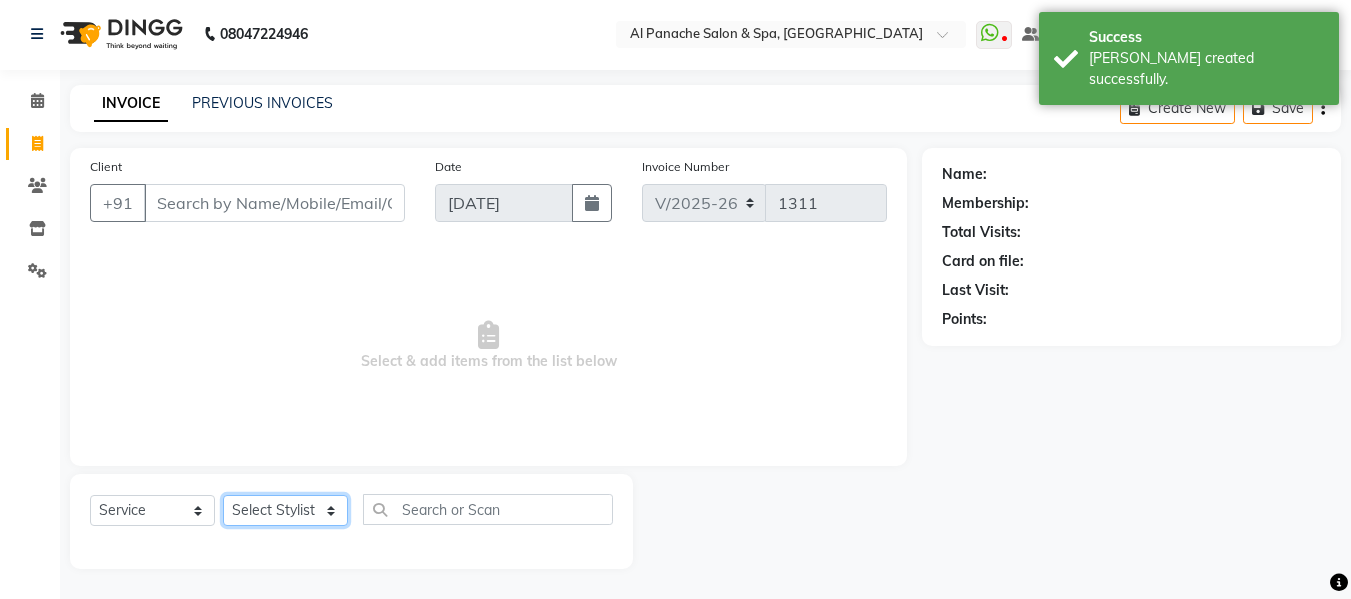 select on "12068" 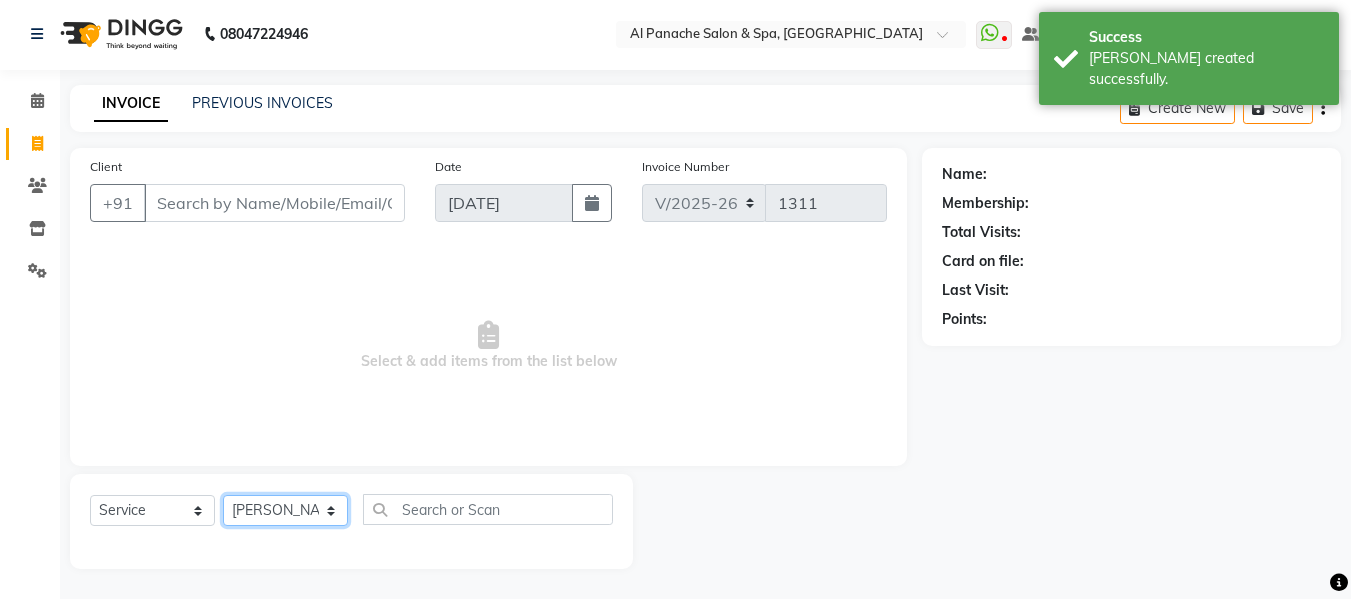 click on "Select Stylist Akash [PERSON_NAME] [PERSON_NAME] [PERSON_NAME] Makeup Manager [PERSON_NAME] [PERSON_NAME] [PERSON_NAME]" 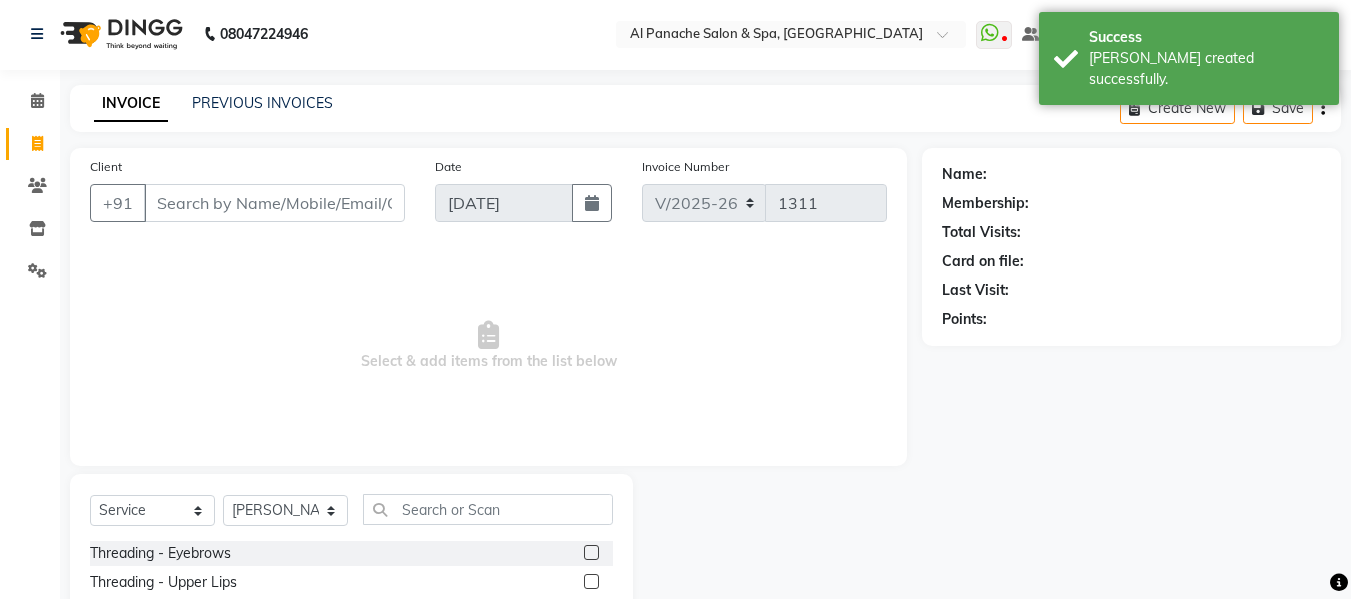 click 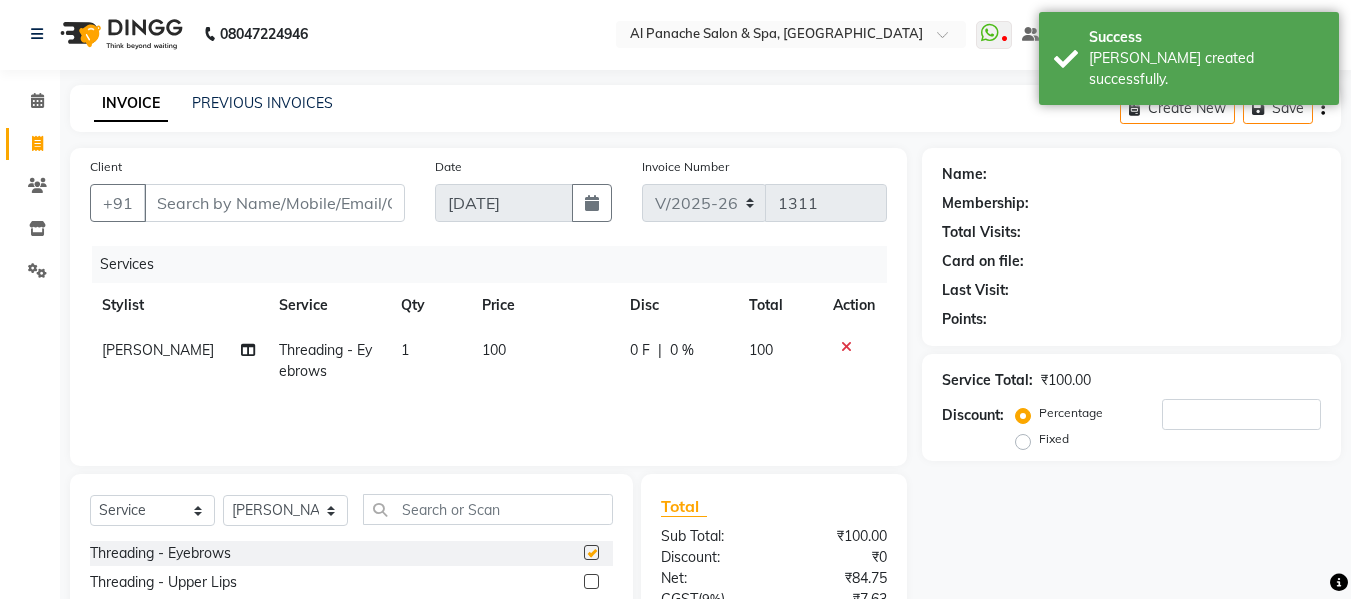 checkbox on "false" 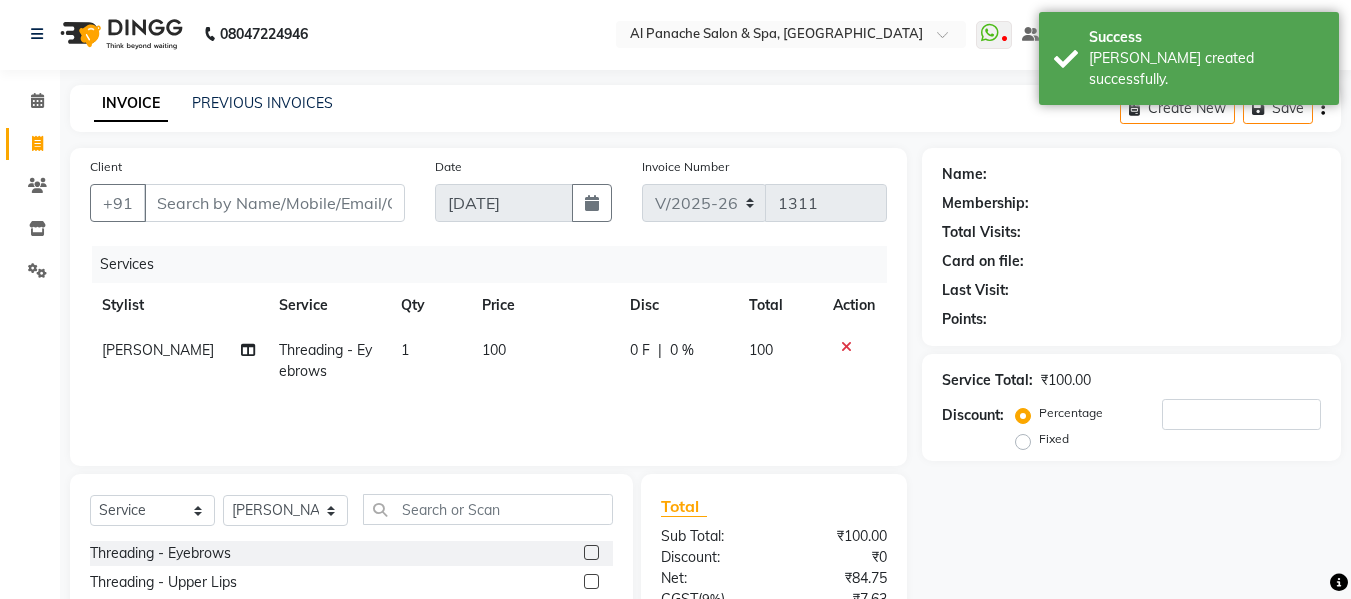 click 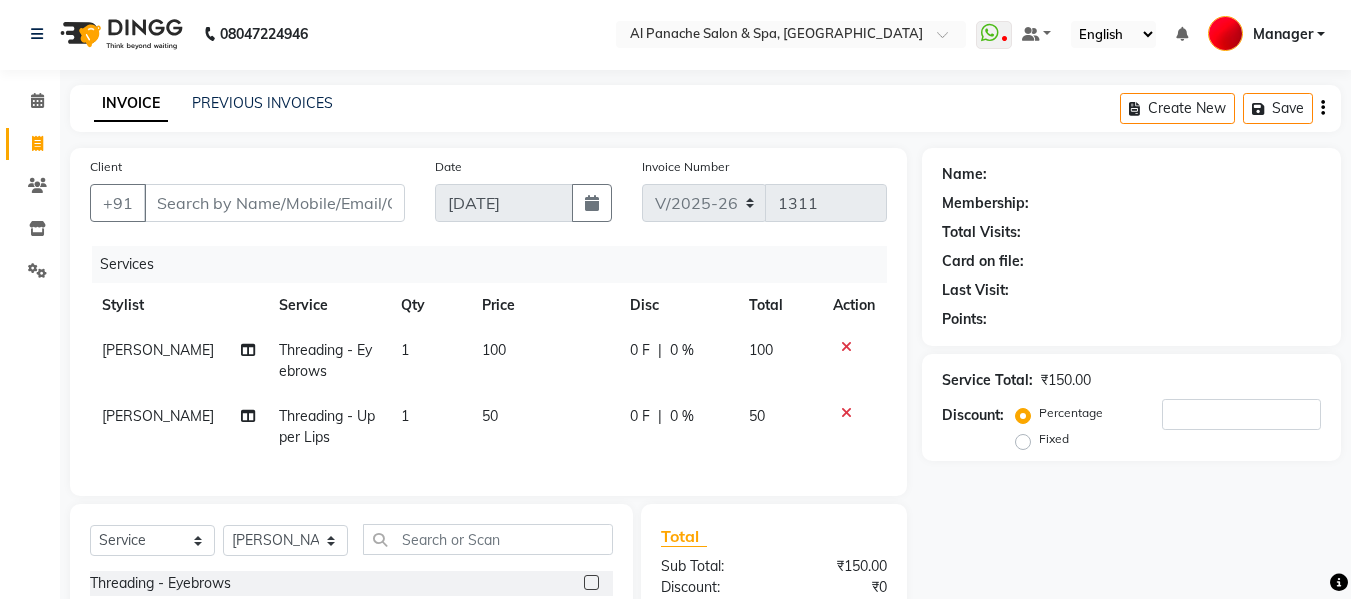 checkbox on "false" 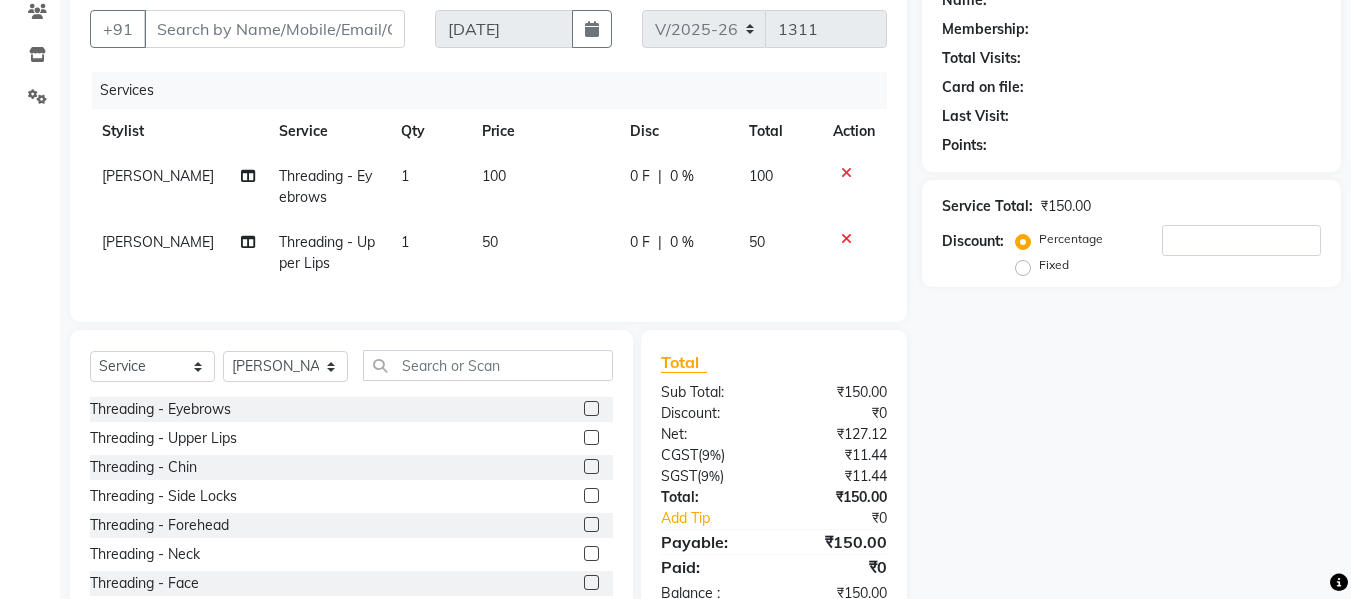 scroll, scrollTop: 247, scrollLeft: 0, axis: vertical 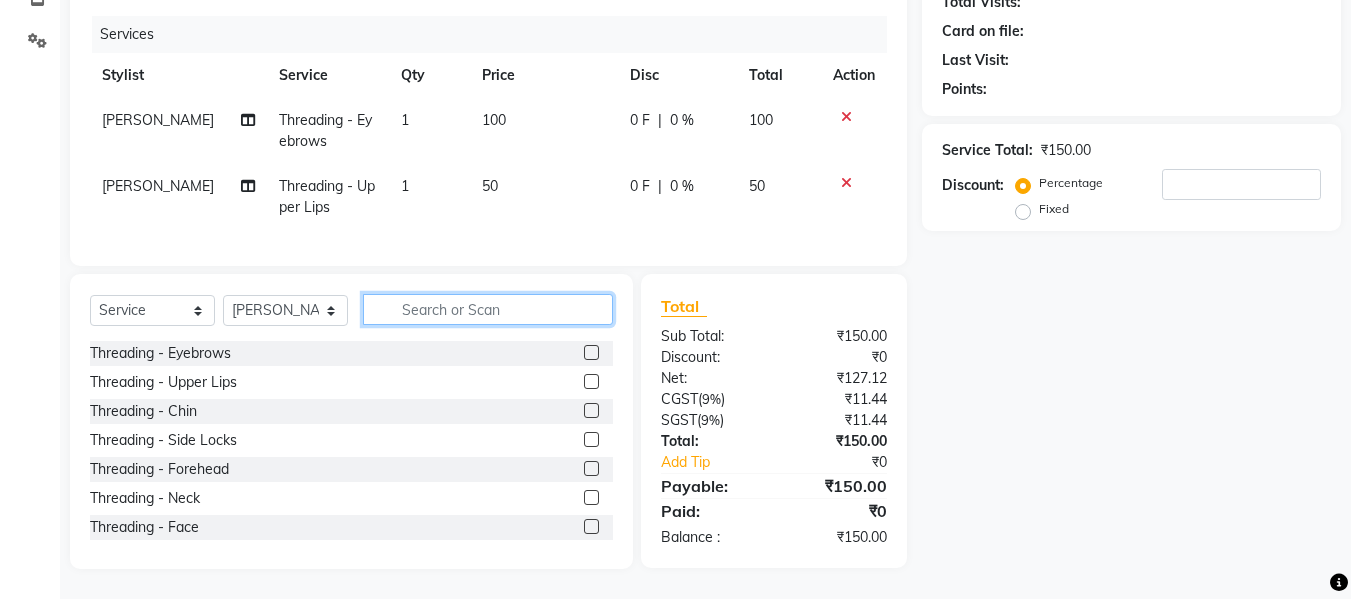 click 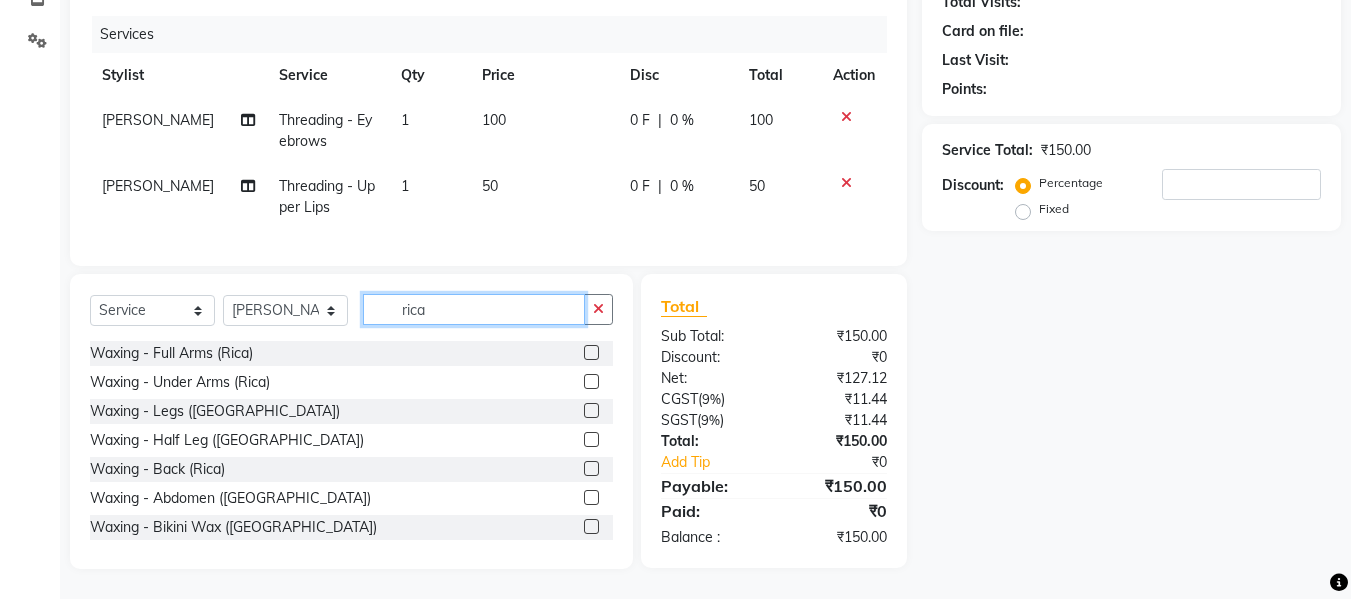 type on "rica" 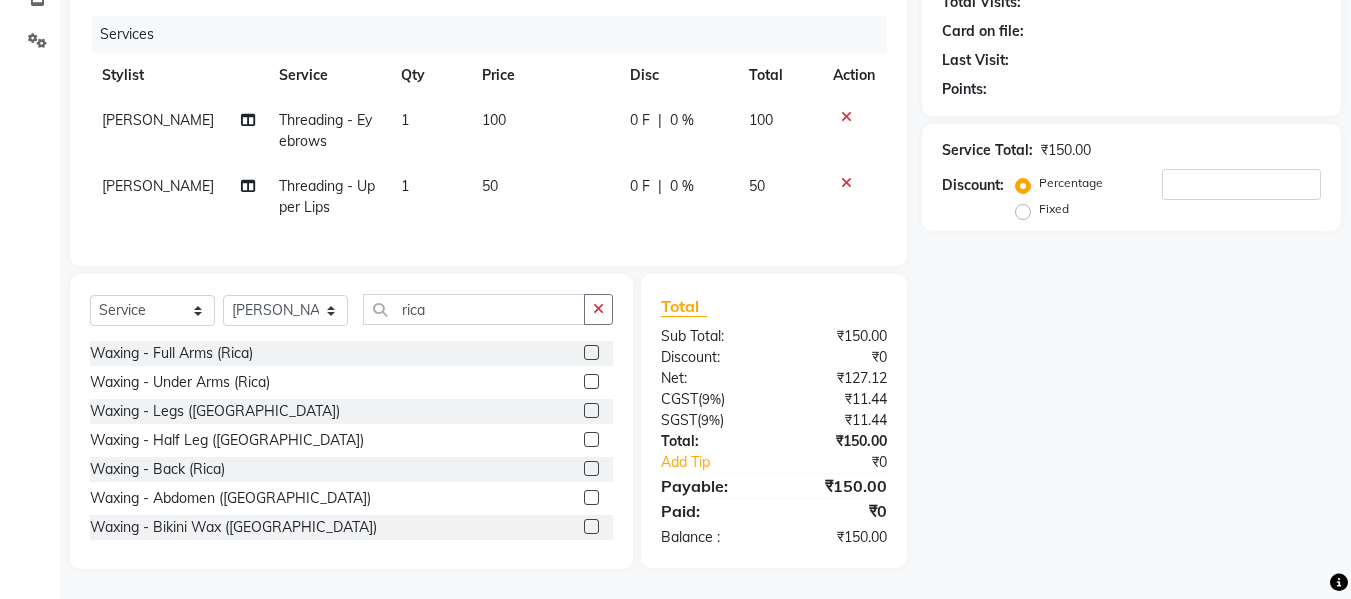 click 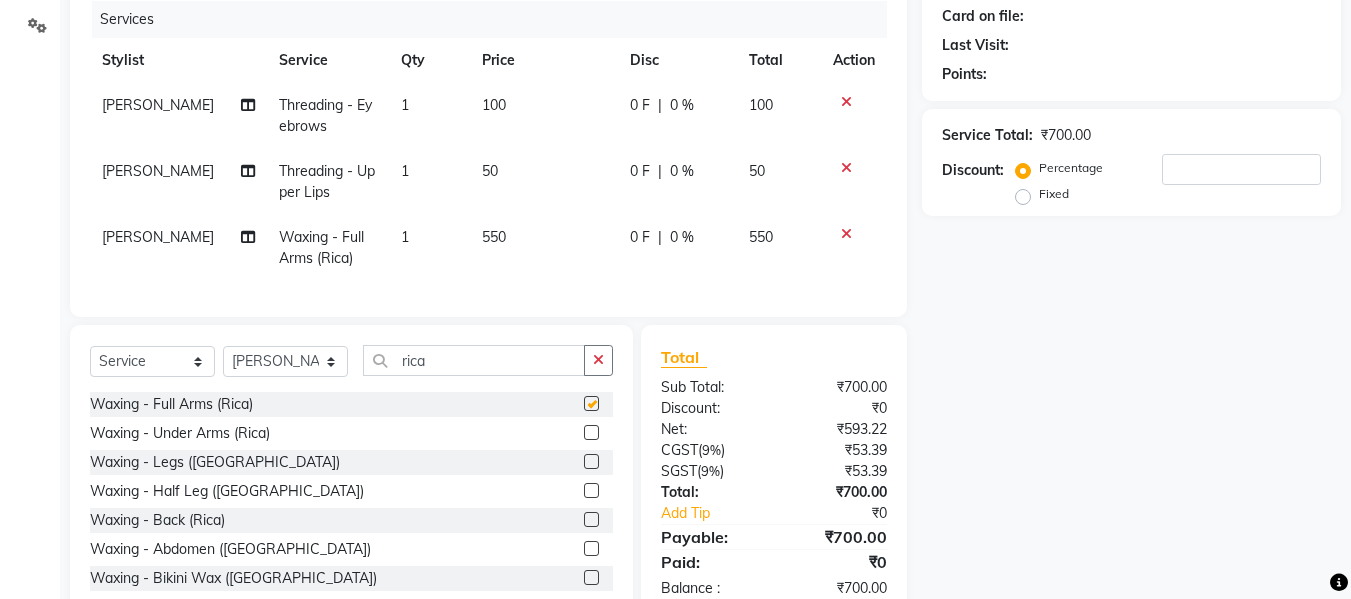 checkbox on "false" 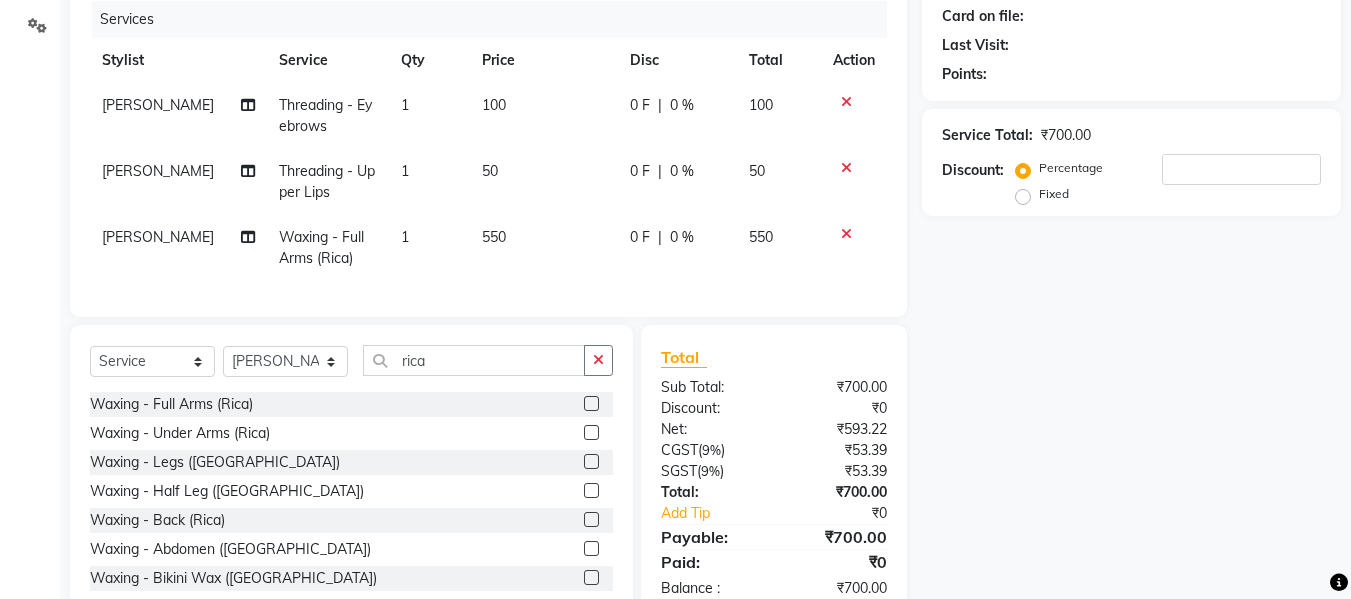 click on "550" 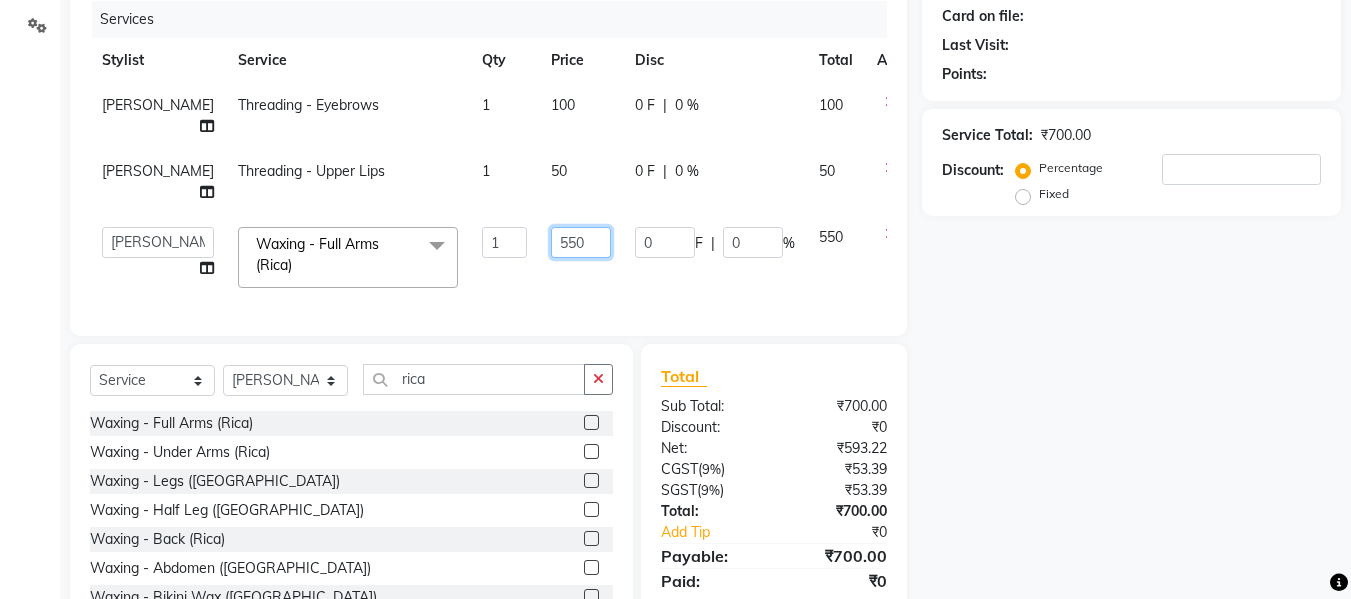click on "550" 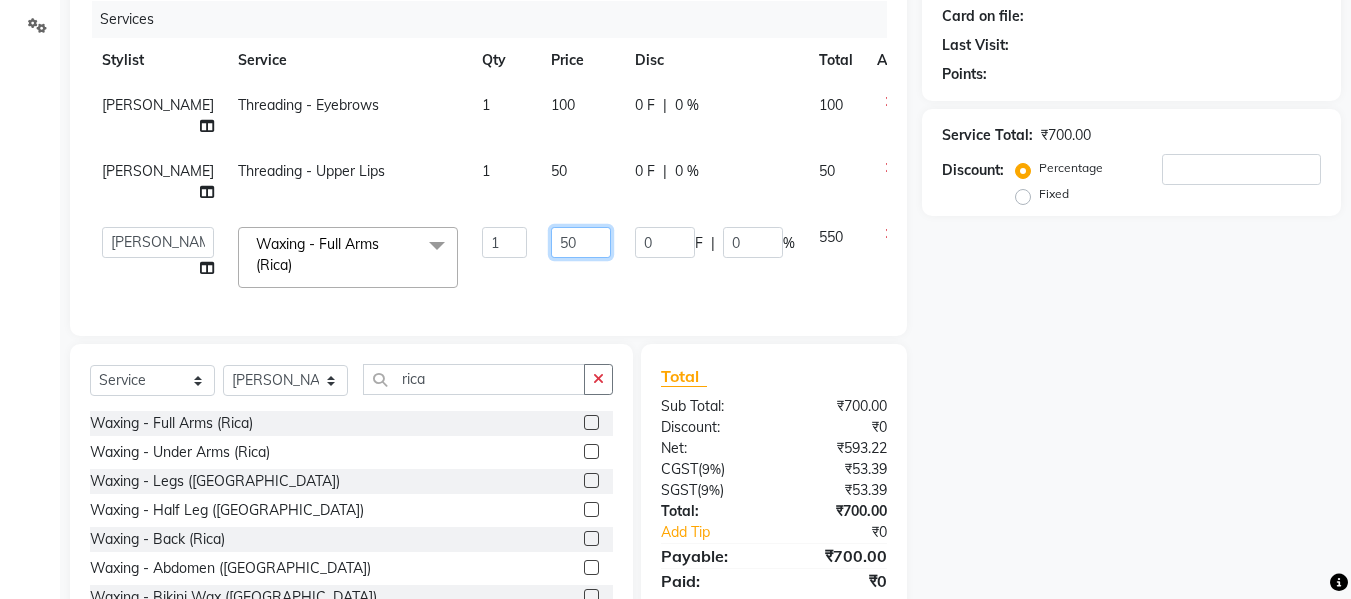 type on "650" 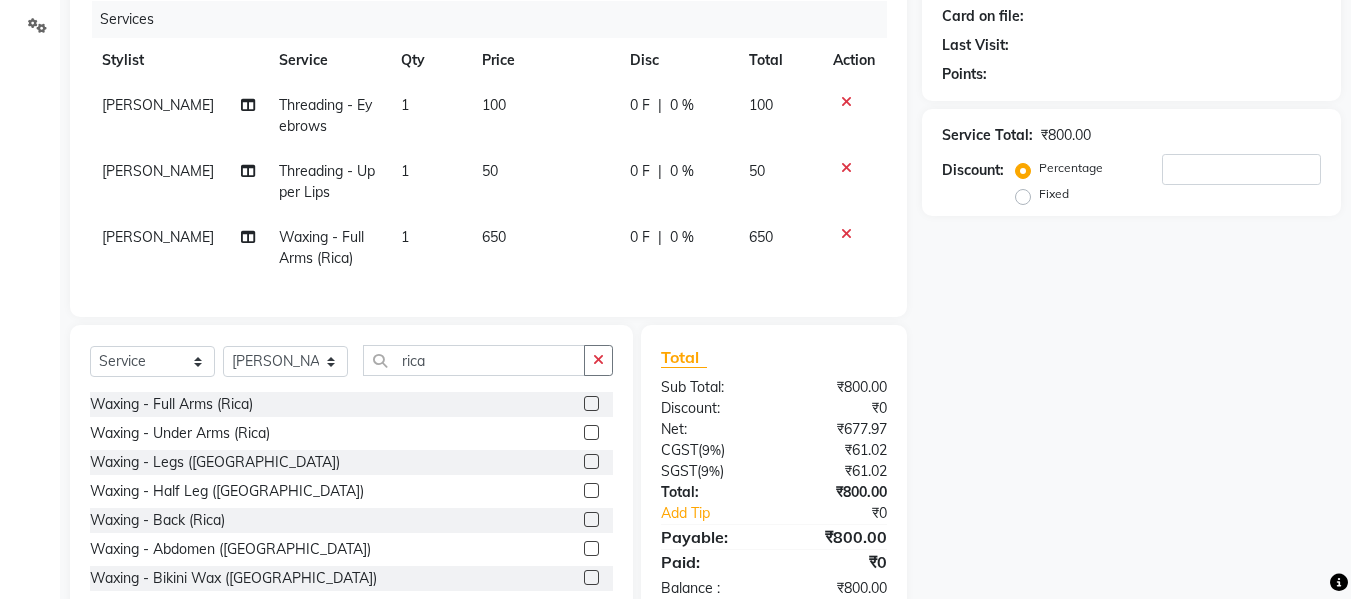 click on "Waxing - Full Arms (Rica)  Waxing - Under Arms (Rica)  Waxing - Legs (Rica)  Waxing - Half Leg (Rica)  Waxing - Back (Rica)  Waxing - Abdomen (Rica)  Waxing - Bikini Wax (Rica)  Waxing - Face (Rica)  Waxing - [MEDICAL_DATA] (Rica)  Waxing - Full Body (Rica)  Waxing - Side Locks (Rica)  Waxing - Nose (Rica)  Waxing - [GEOGRAPHIC_DATA] ([GEOGRAPHIC_DATA])  Waxing - Half Arms (Rica)  [GEOGRAPHIC_DATA] wax Rica" 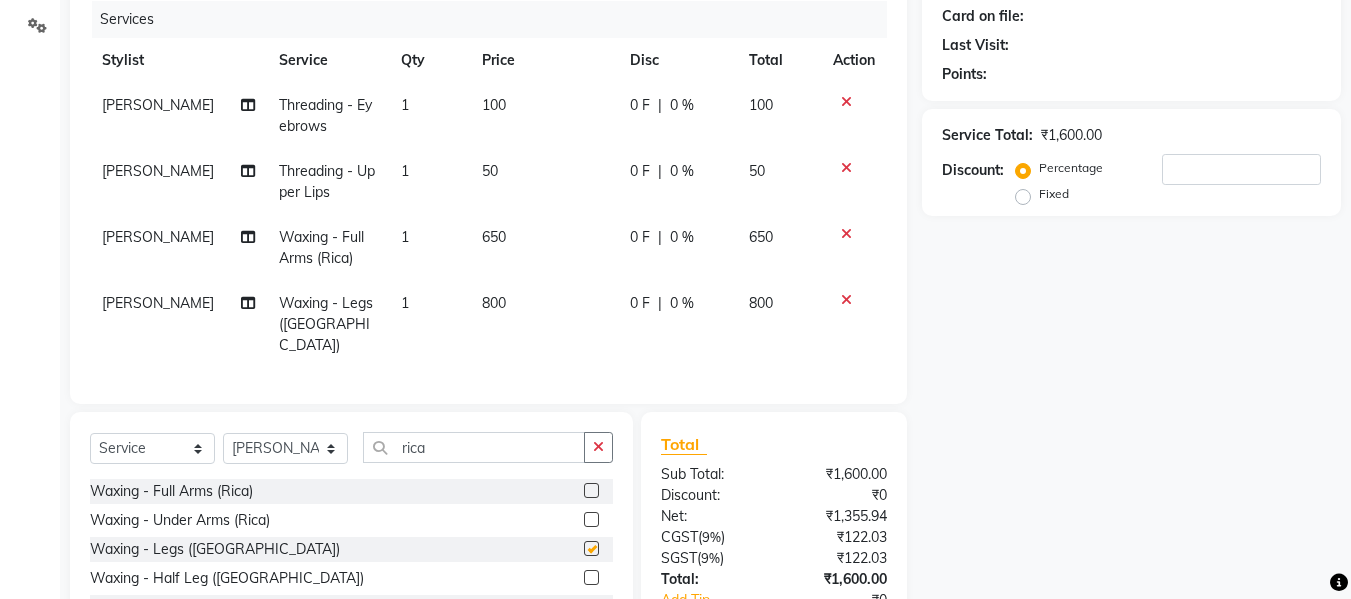checkbox on "false" 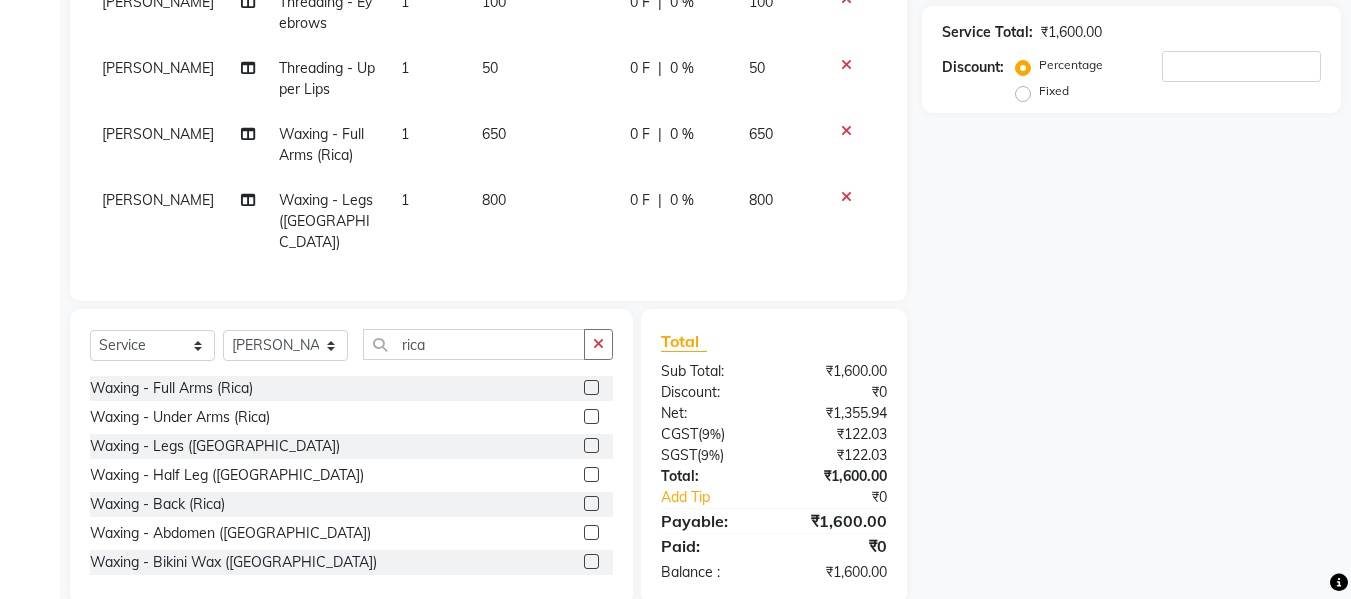 scroll, scrollTop: 379, scrollLeft: 0, axis: vertical 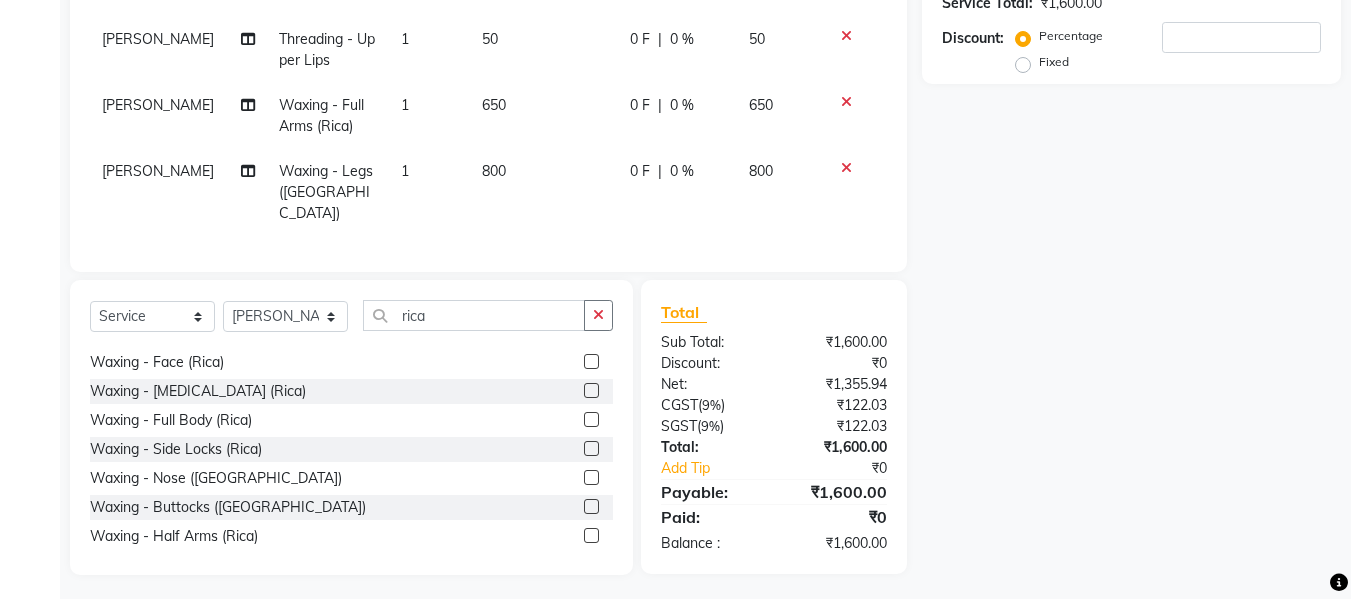 click 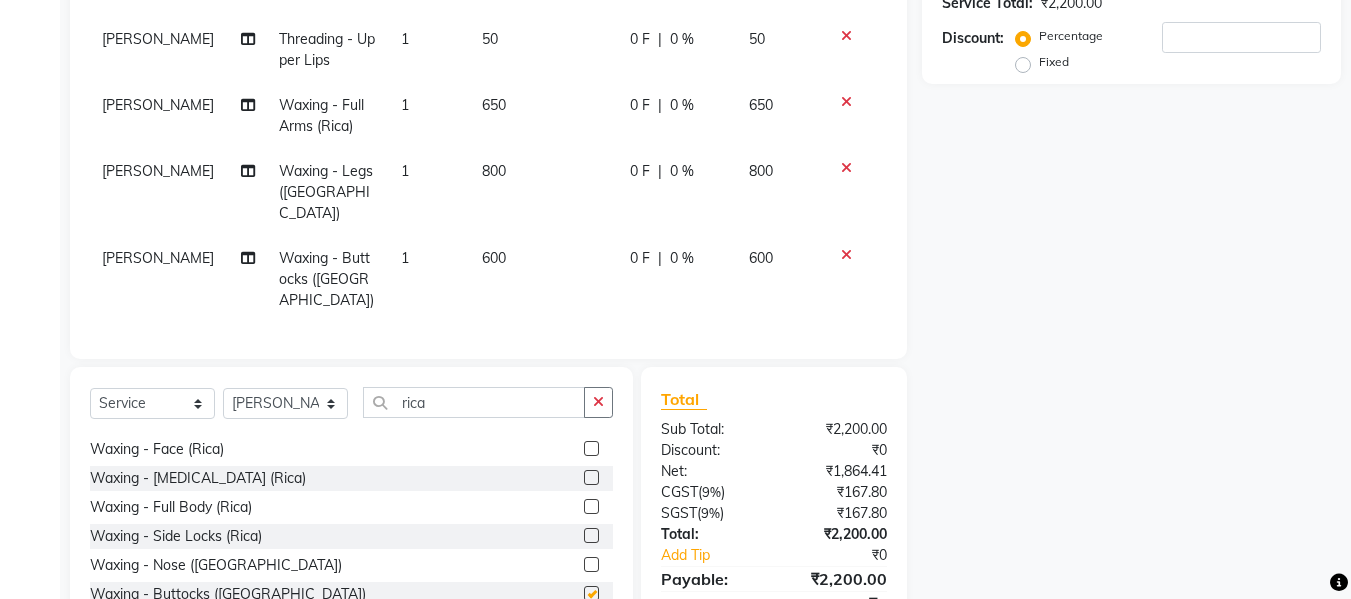 checkbox on "false" 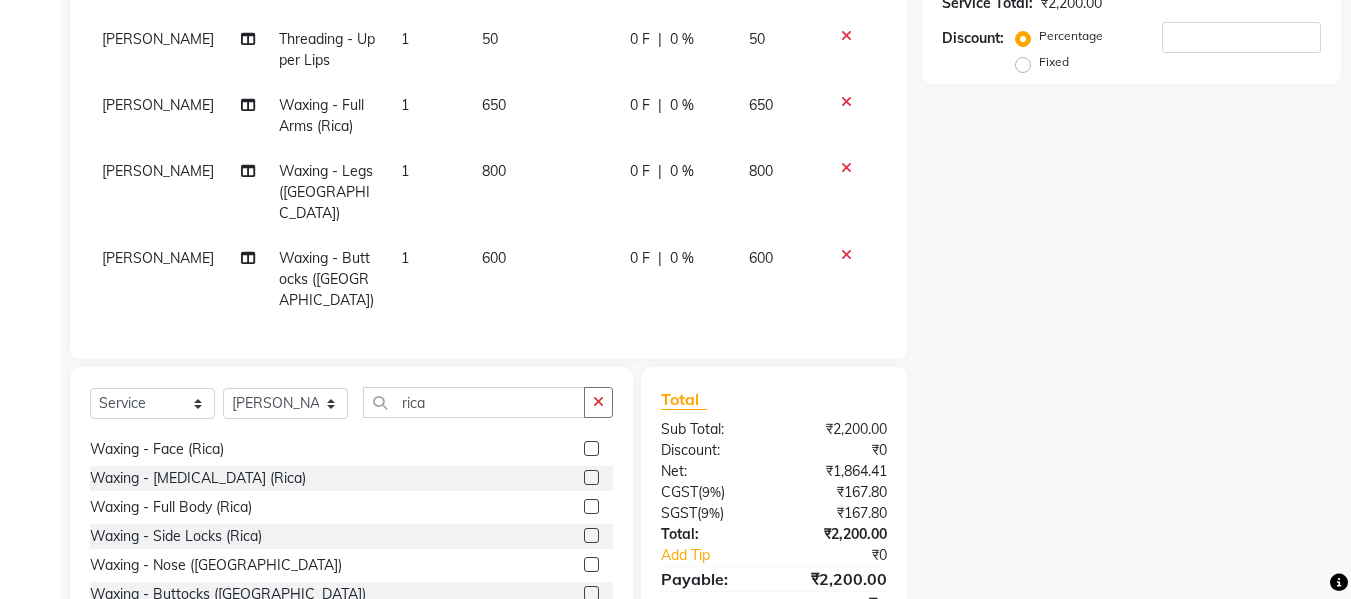 click on "600" 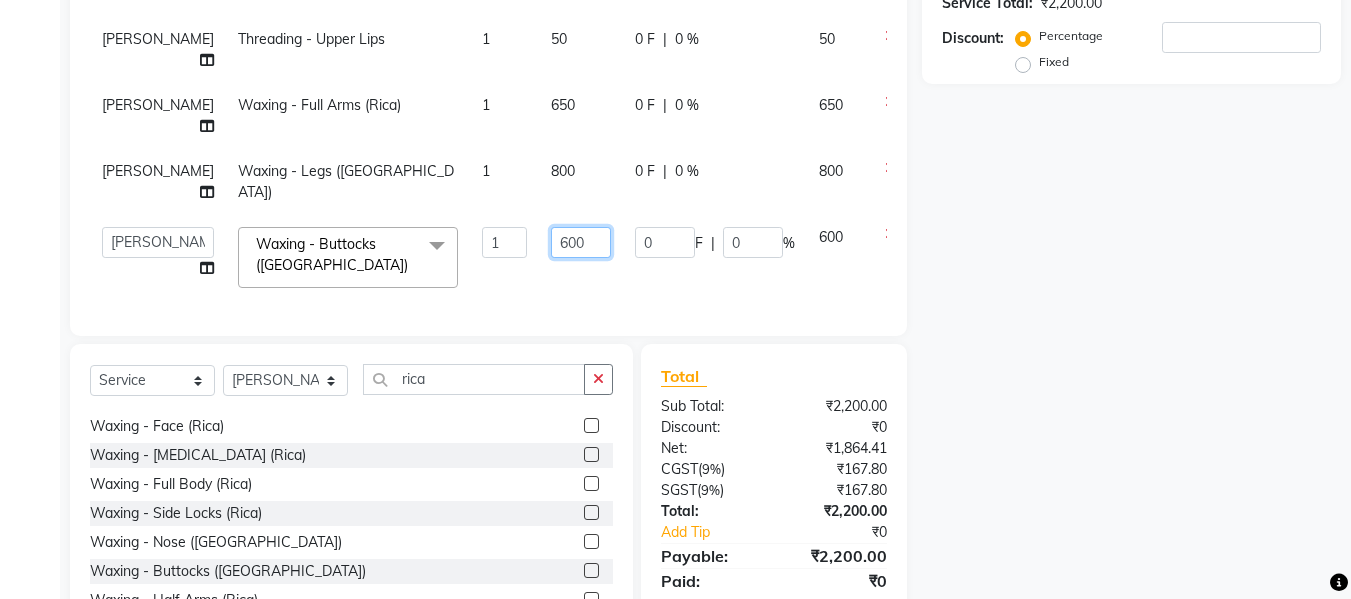 click on "600" 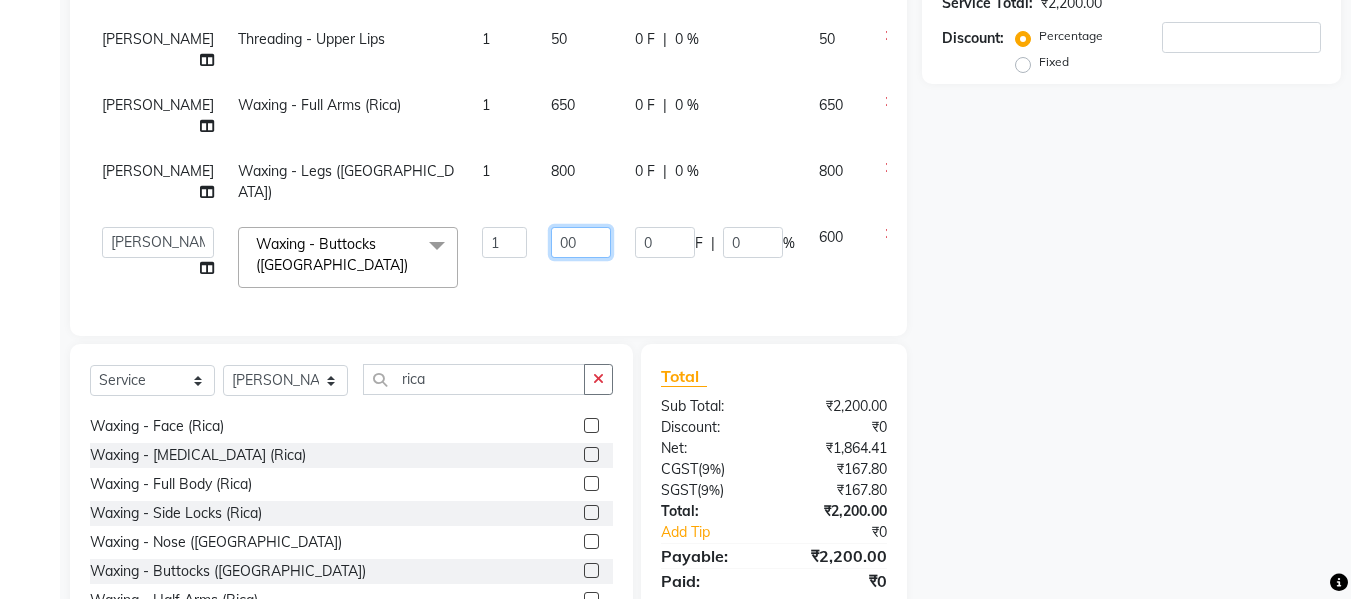 type on "500" 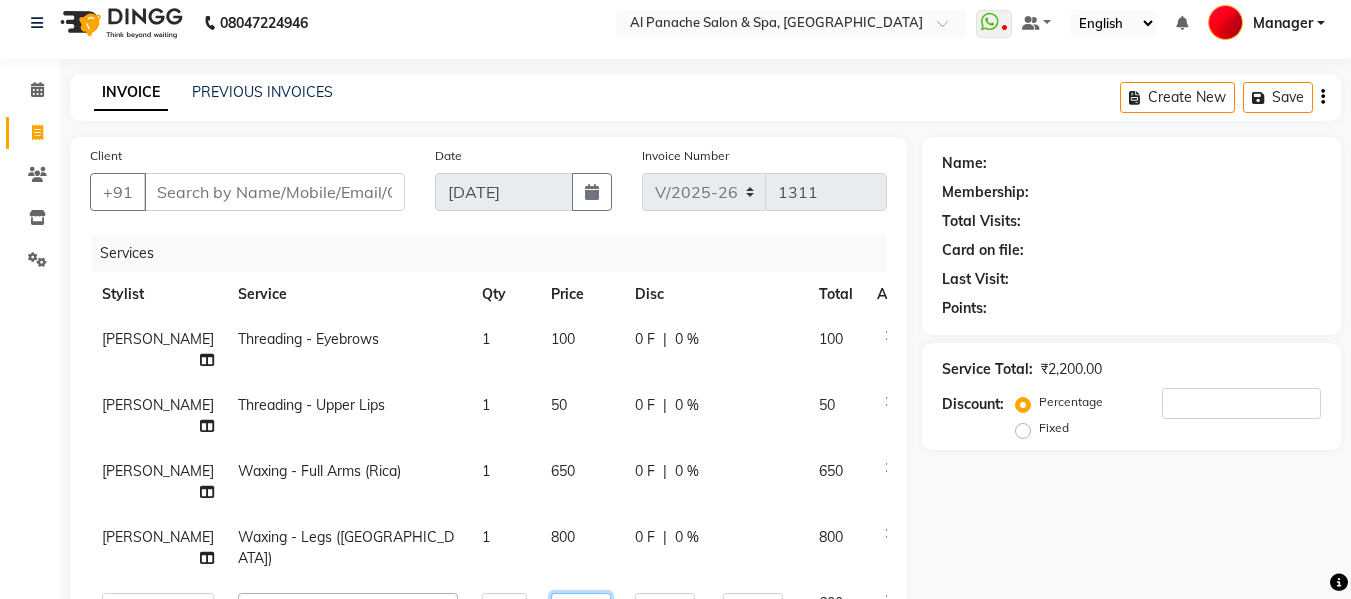 scroll, scrollTop: 0, scrollLeft: 0, axis: both 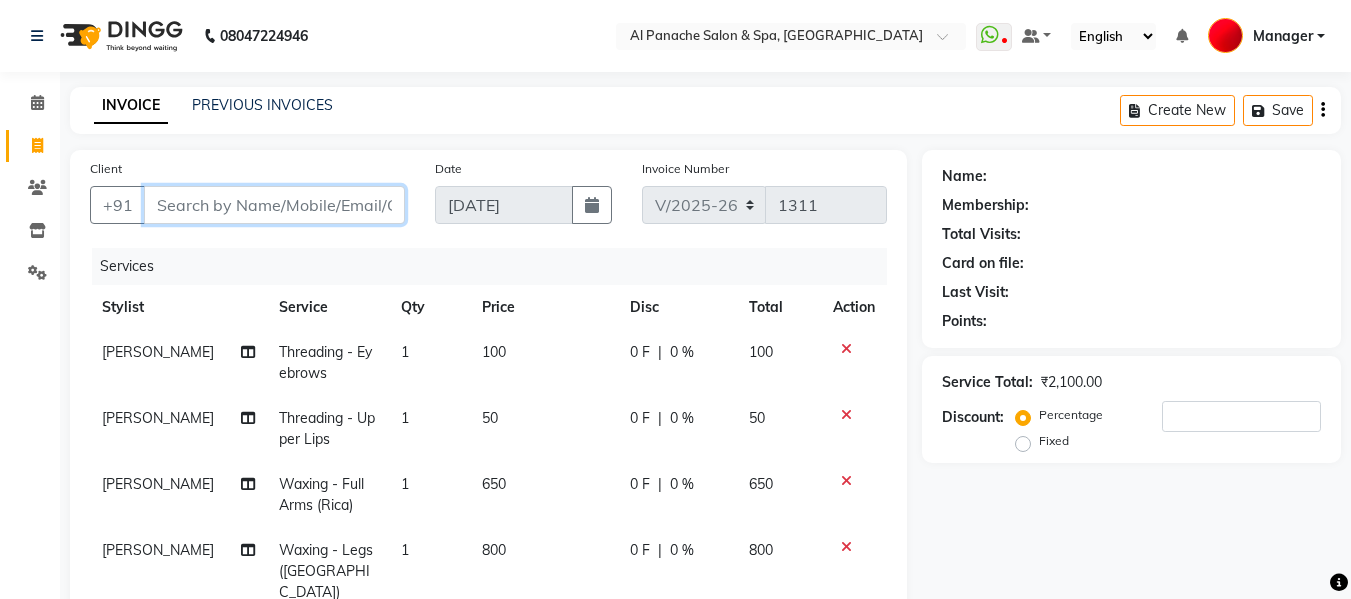 click on "Client" at bounding box center [274, 205] 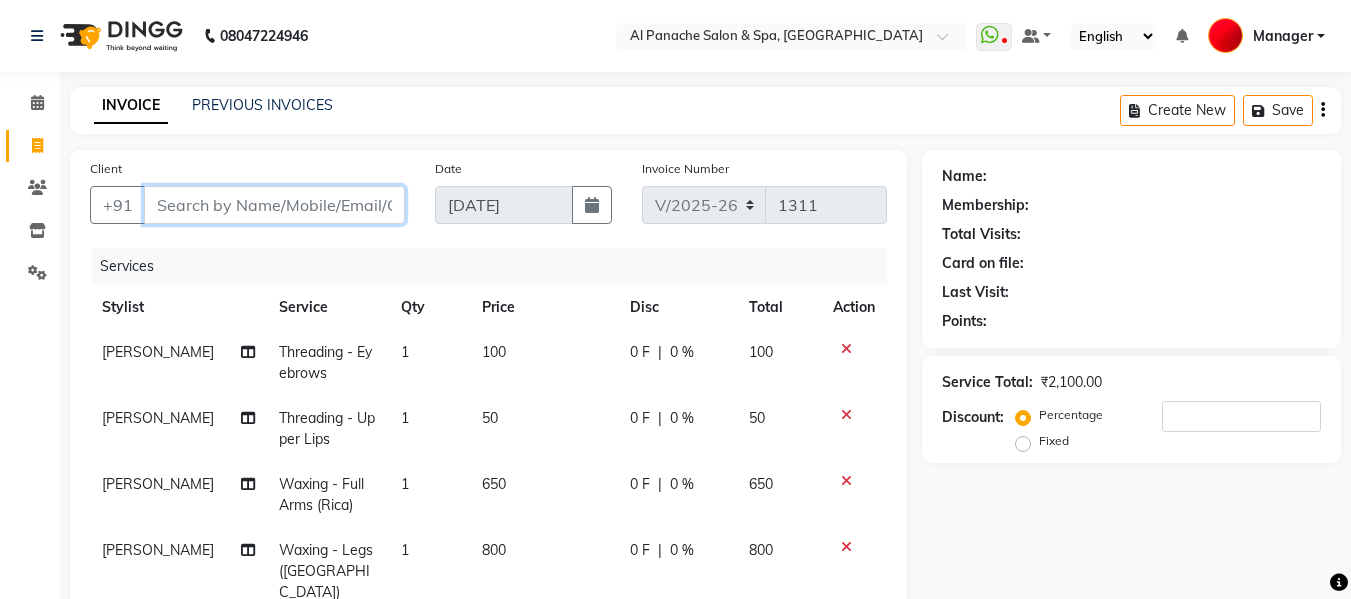 type on "7" 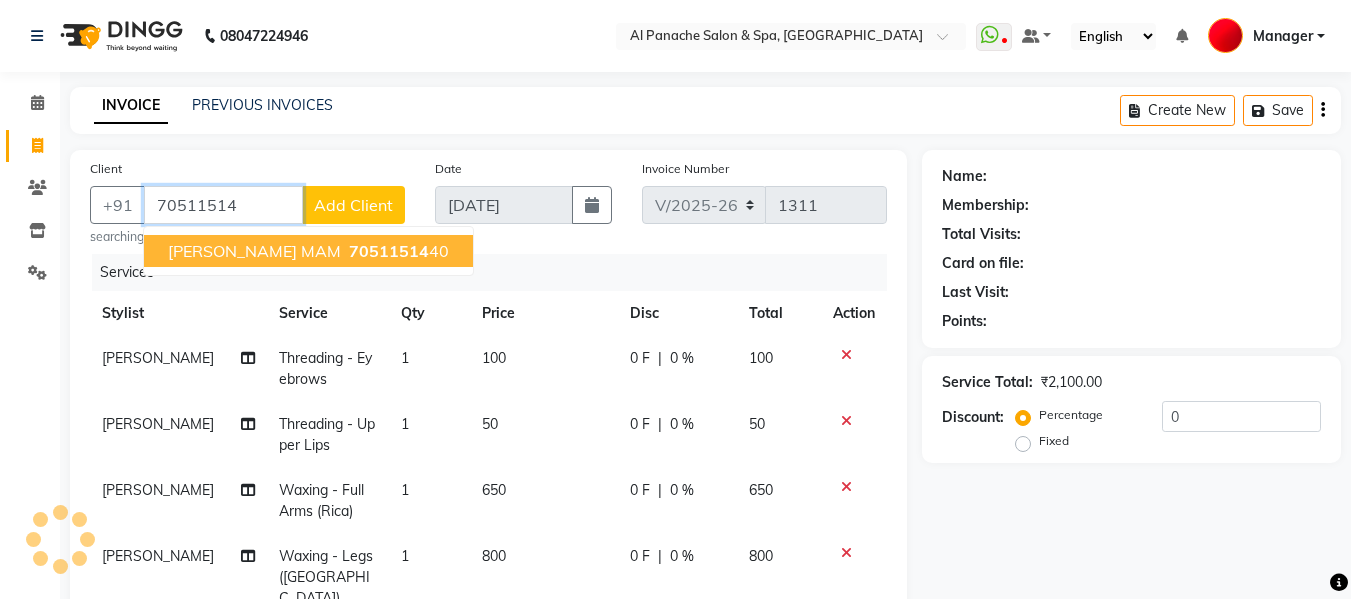 click on "70511514" at bounding box center (389, 251) 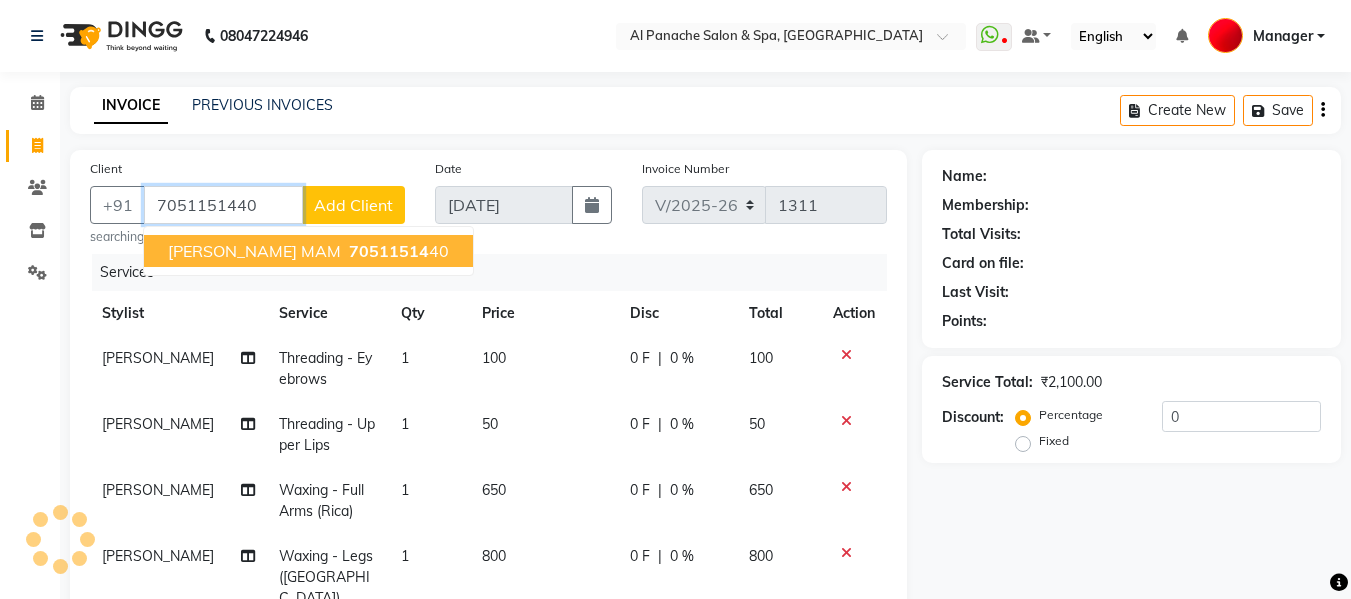 type on "7051151440" 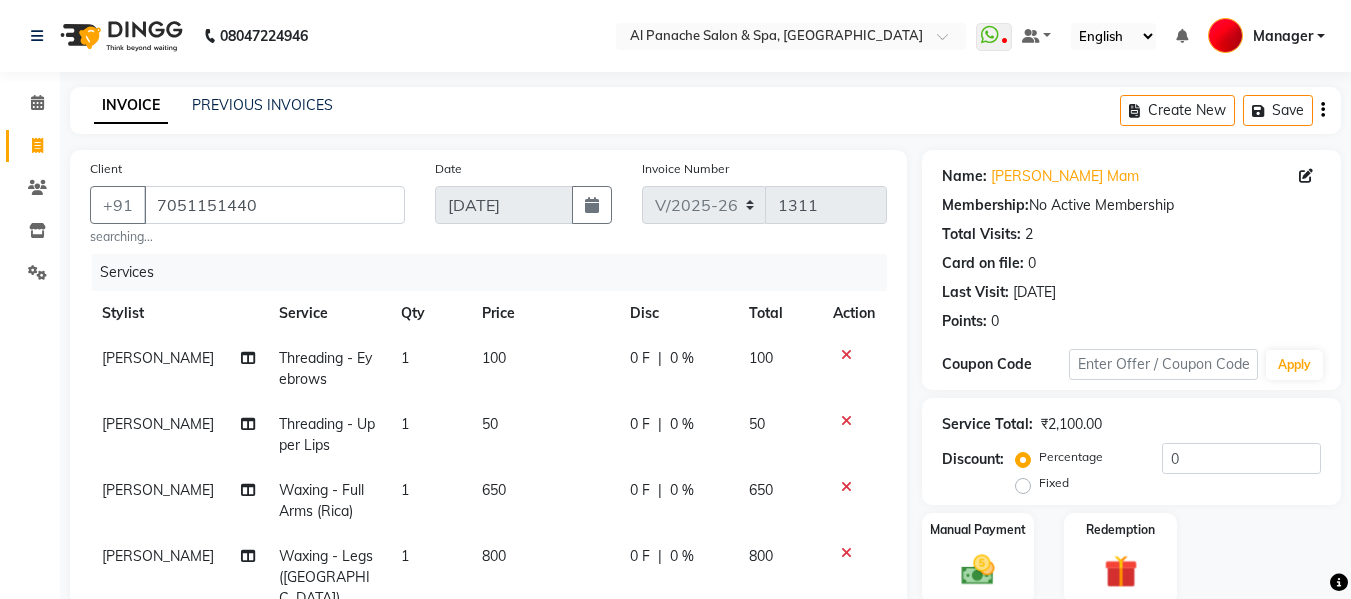 scroll, scrollTop: 451, scrollLeft: 0, axis: vertical 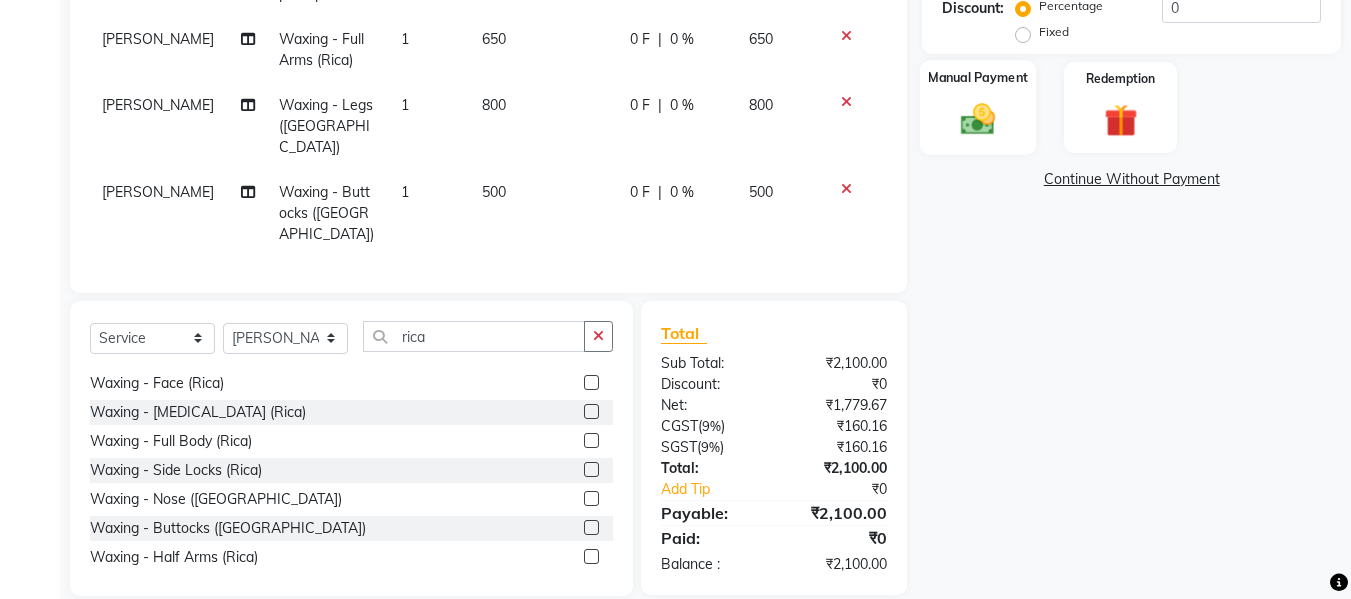 click 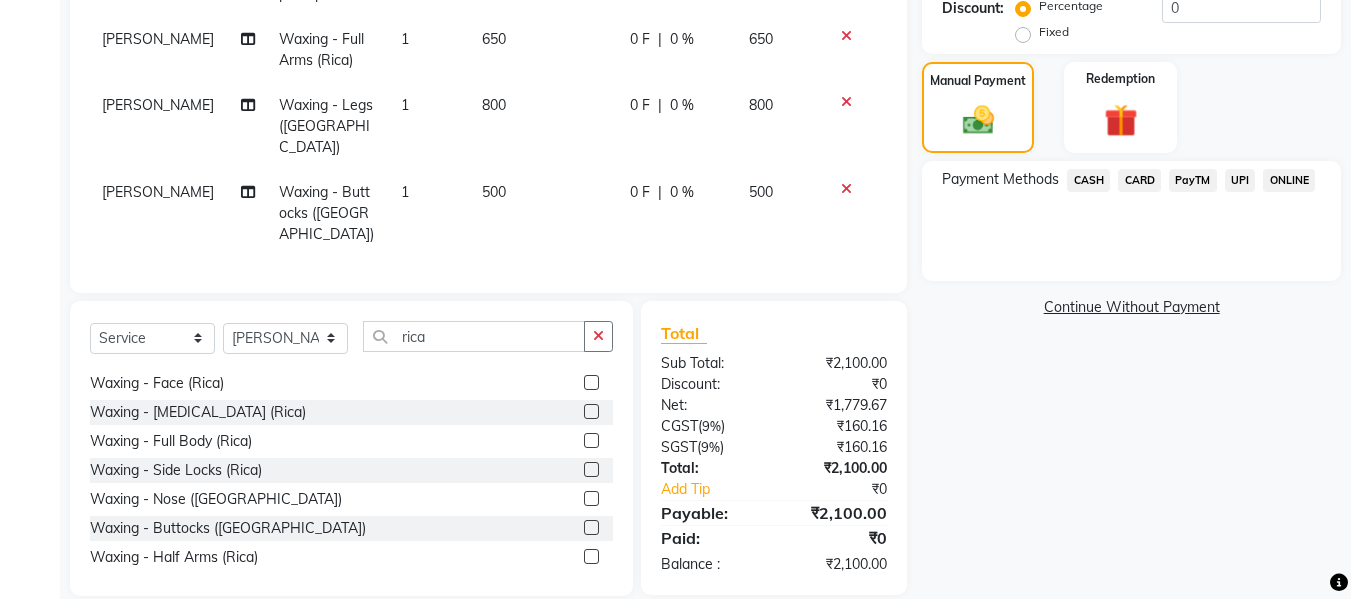 click on "UPI" 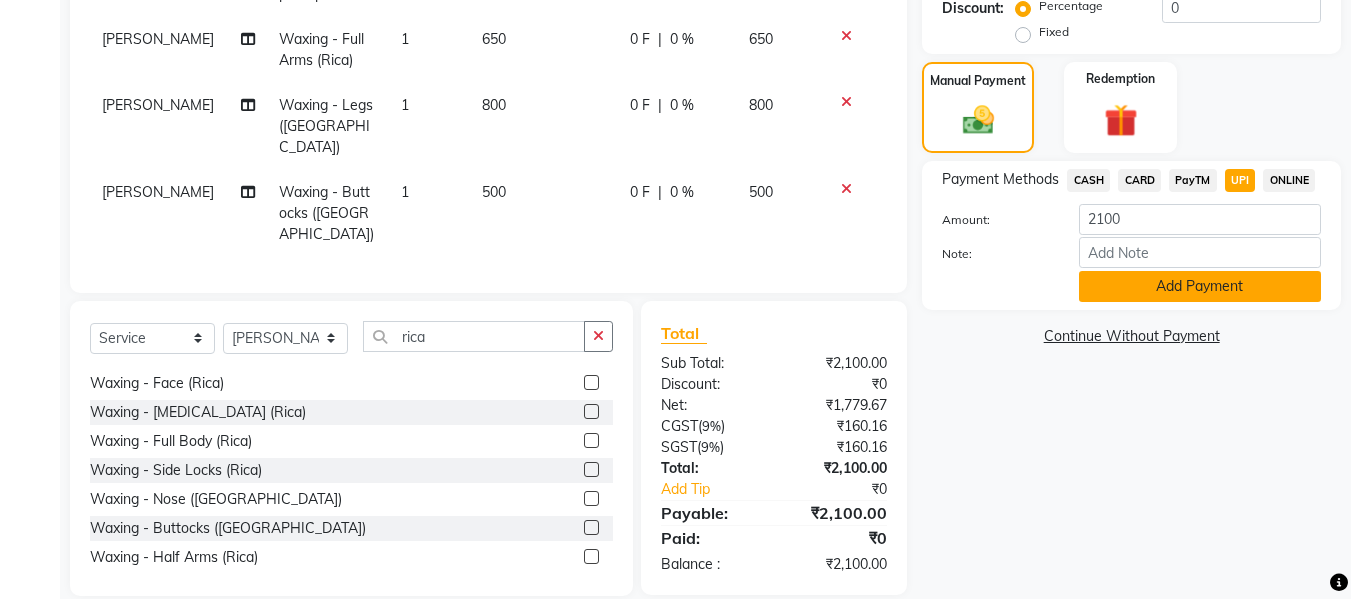 click on "Add Payment" 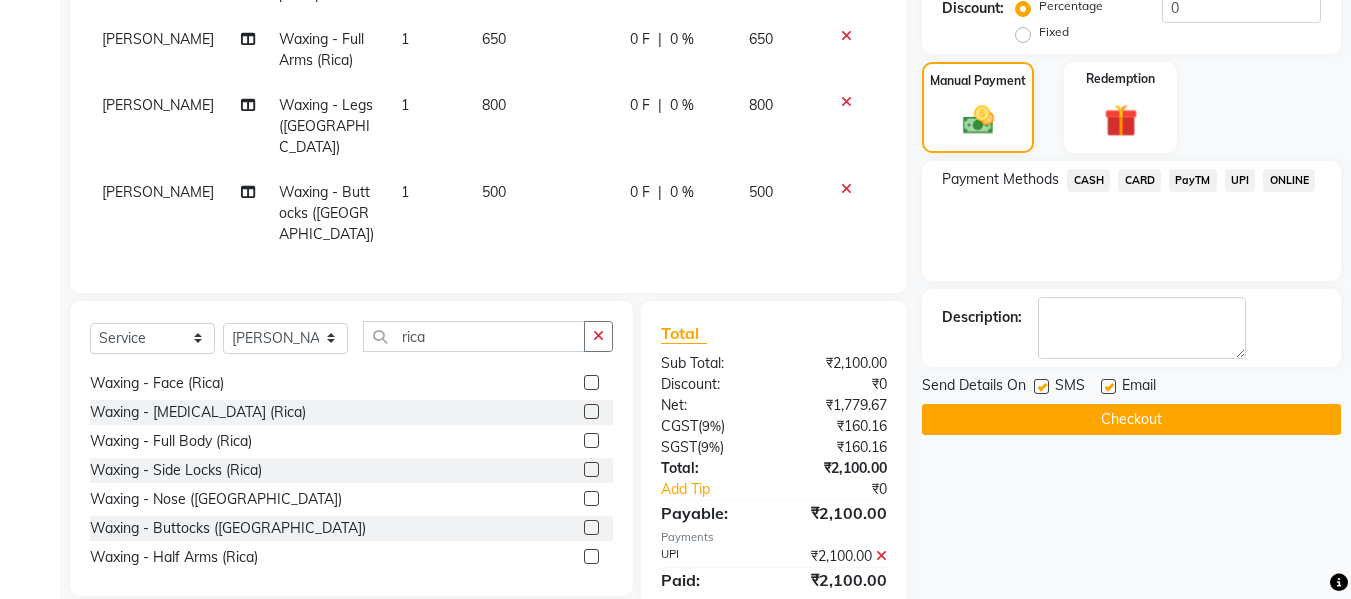 click on "Checkout" 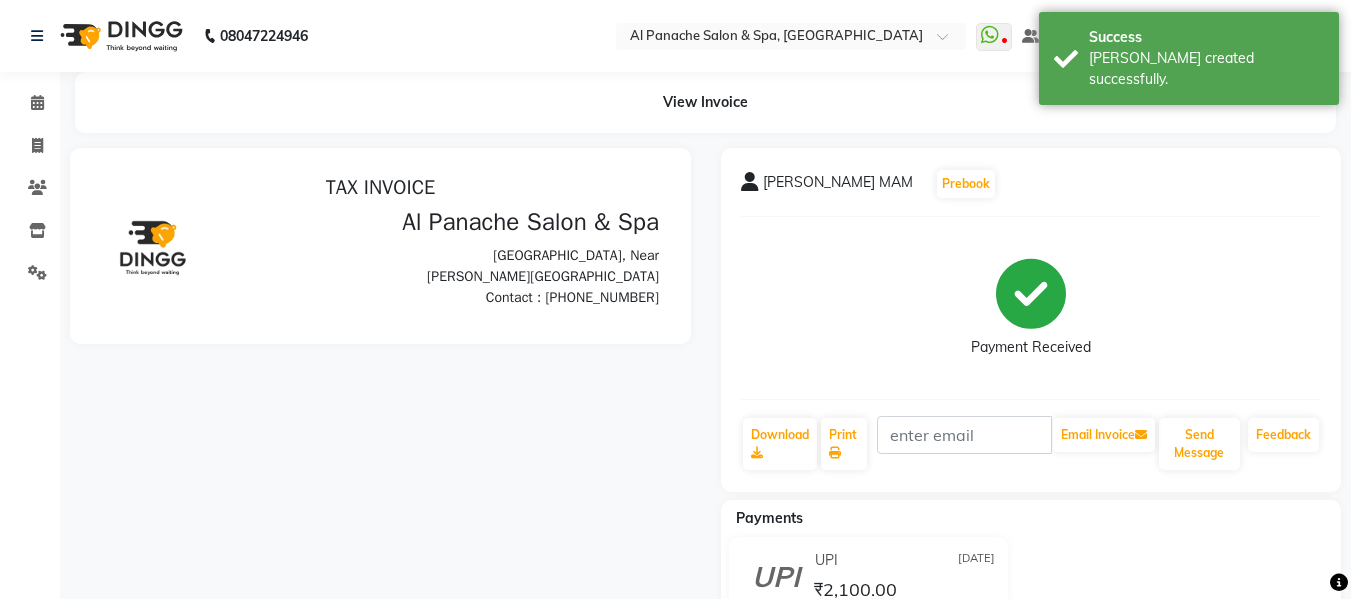 scroll, scrollTop: 0, scrollLeft: 0, axis: both 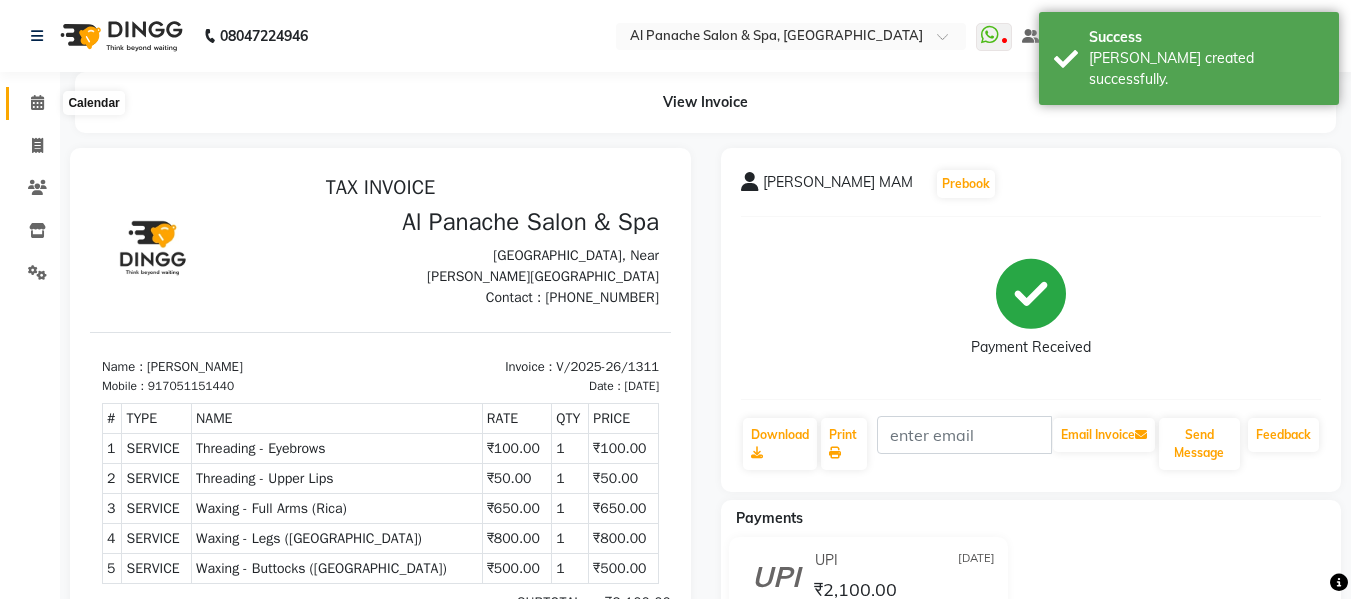 click 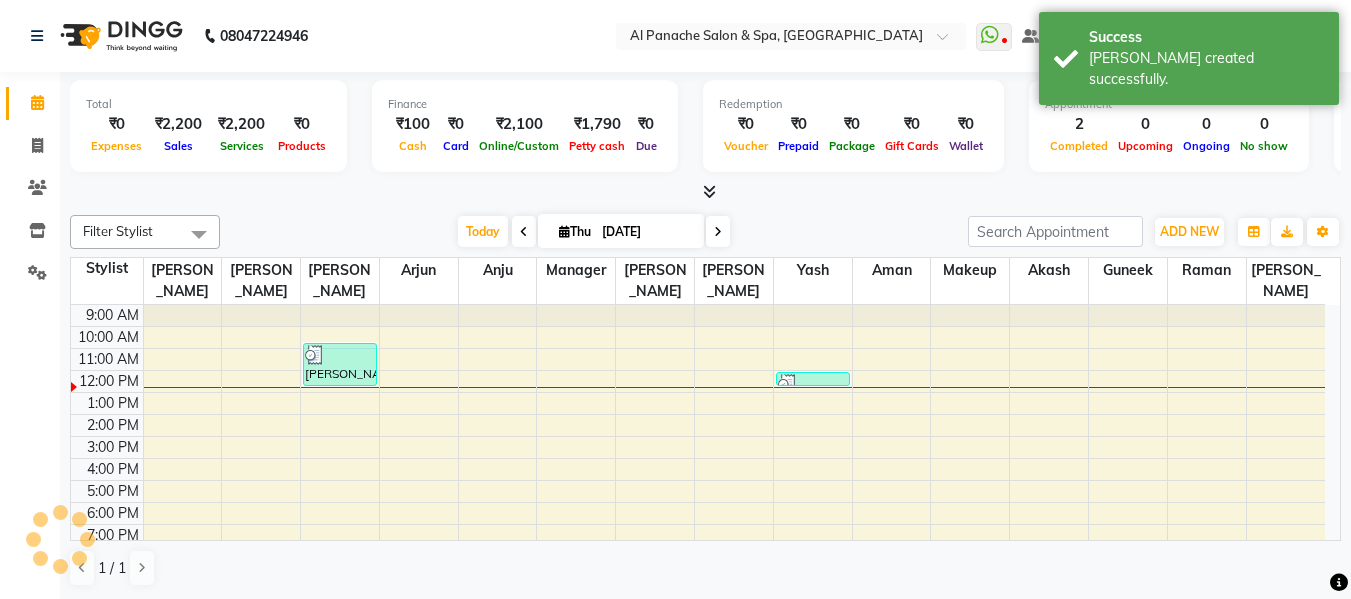 scroll, scrollTop: 29, scrollLeft: 0, axis: vertical 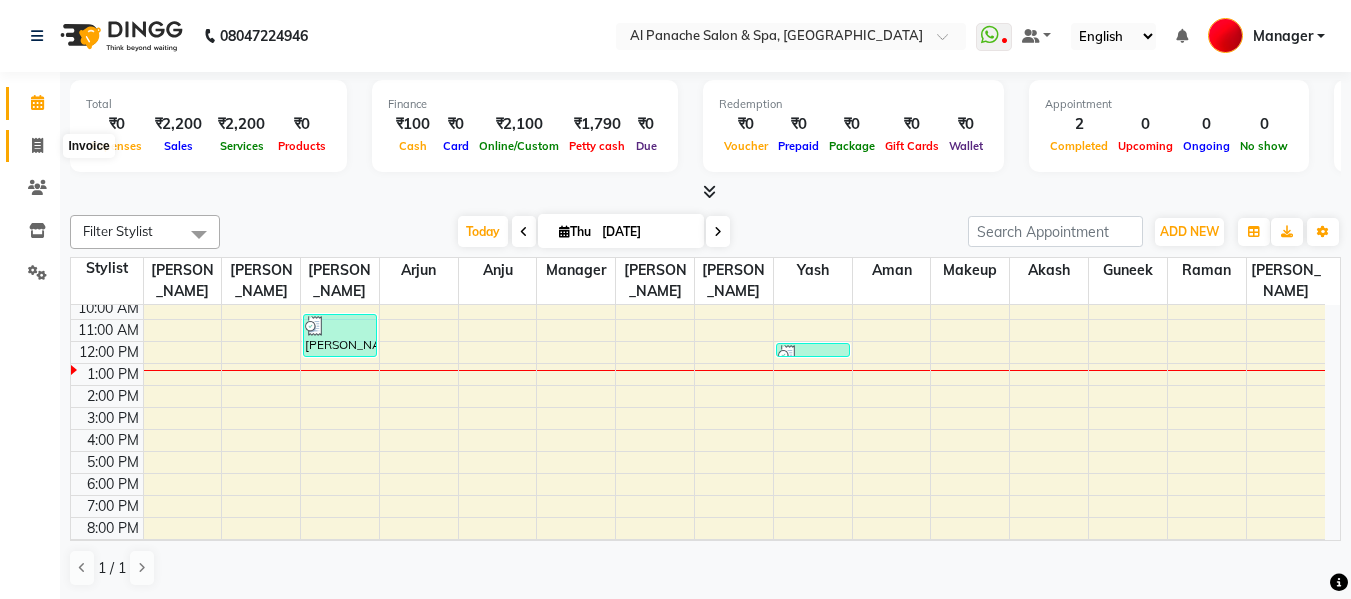 click 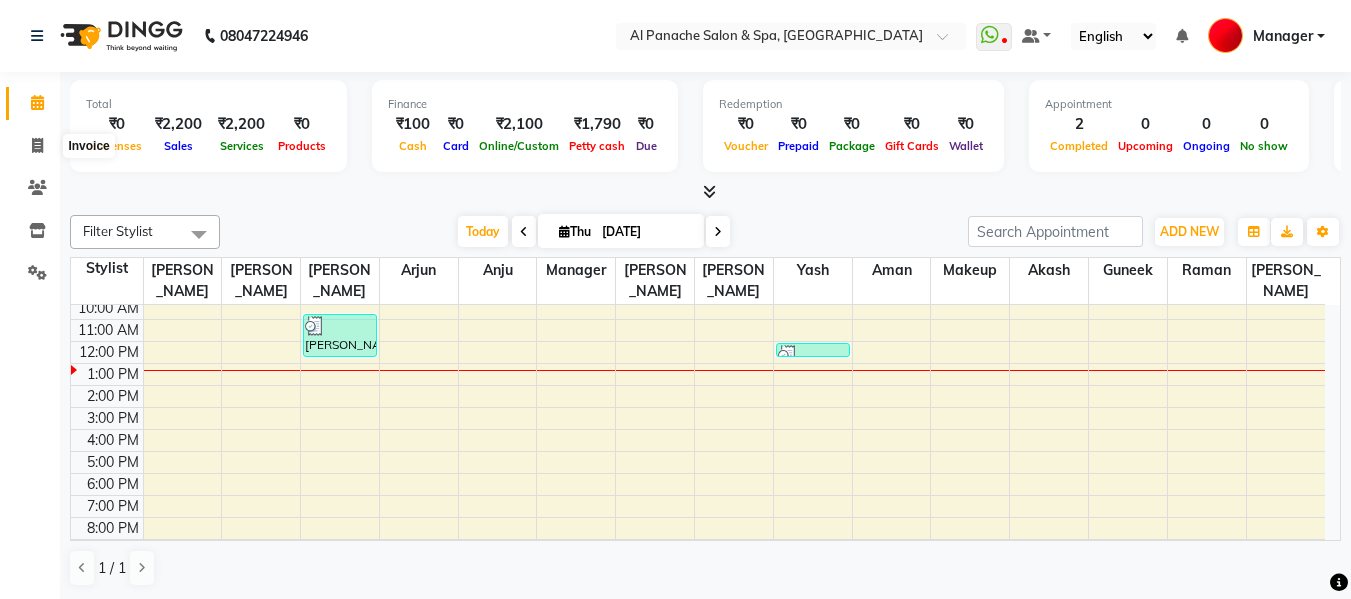 select on "service" 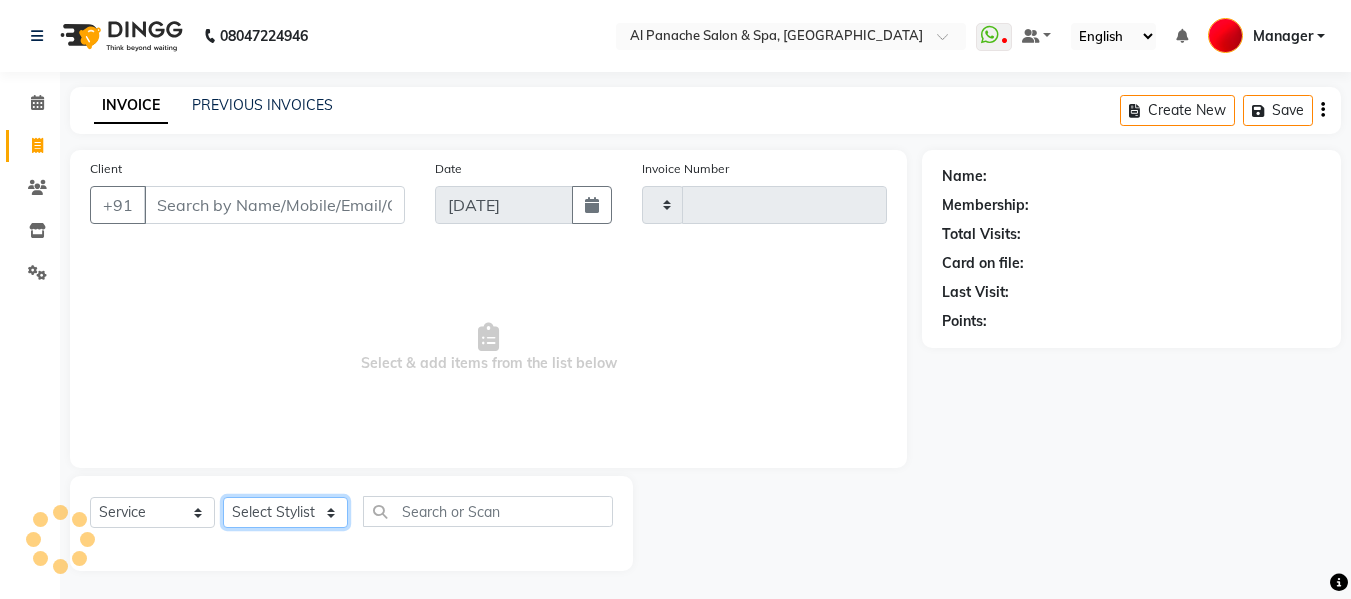 click on "Select Stylist" 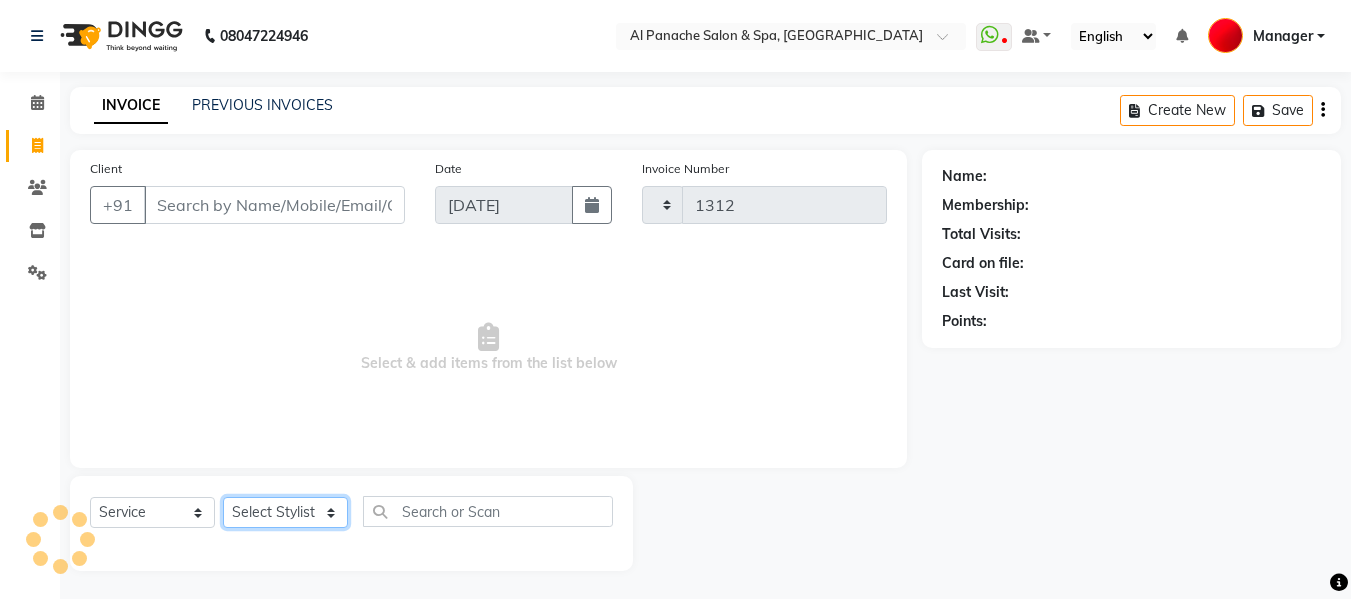 select on "751" 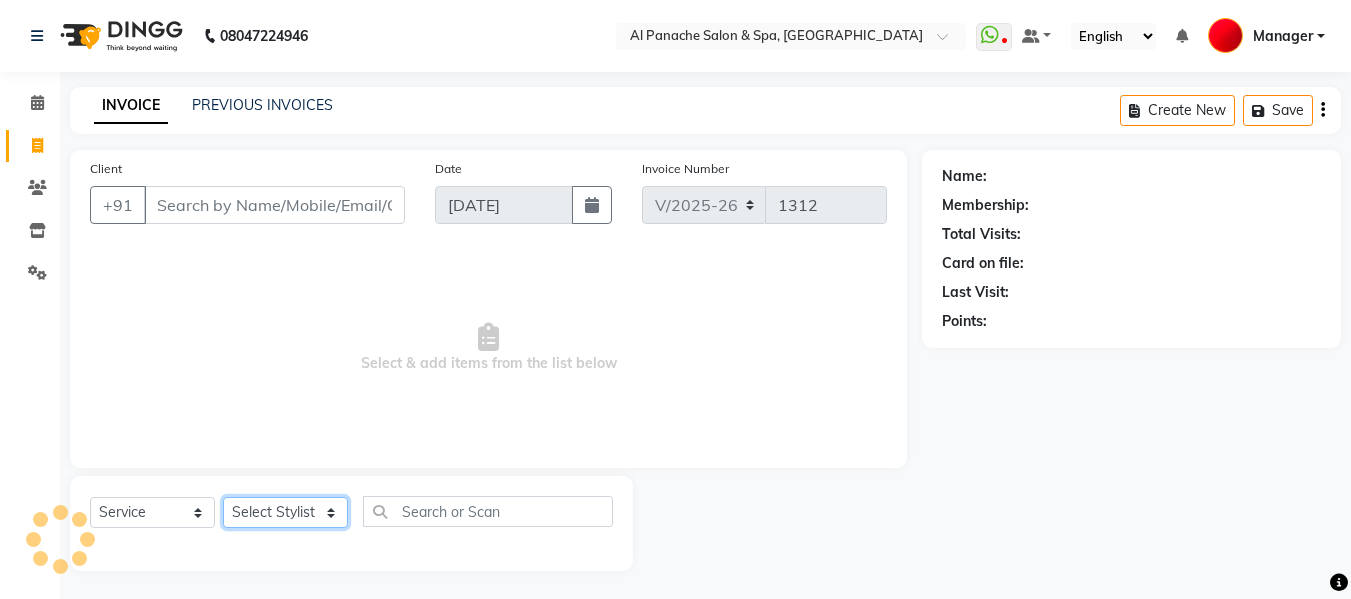 click on "Select Stylist Akash [PERSON_NAME] [PERSON_NAME] [PERSON_NAME] Makeup Manager [PERSON_NAME] [PERSON_NAME] [PERSON_NAME]" 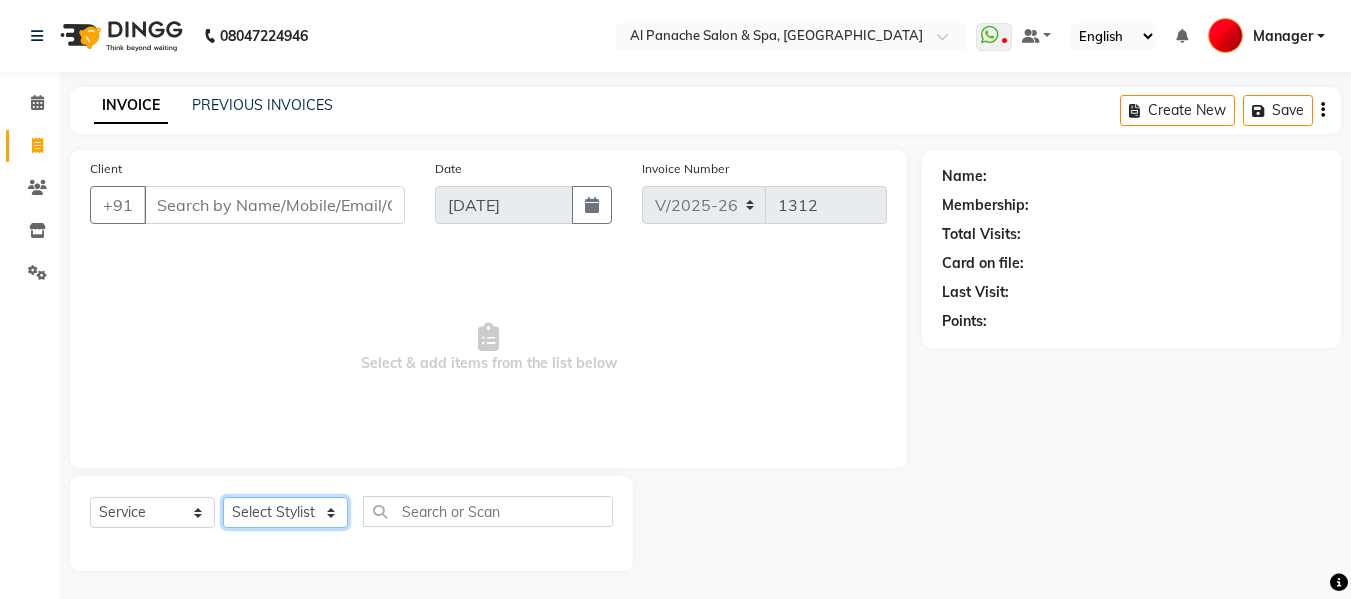 click on "Select Stylist Akash [PERSON_NAME] [PERSON_NAME] [PERSON_NAME] Makeup Manager [PERSON_NAME] [PERSON_NAME] [PERSON_NAME]" 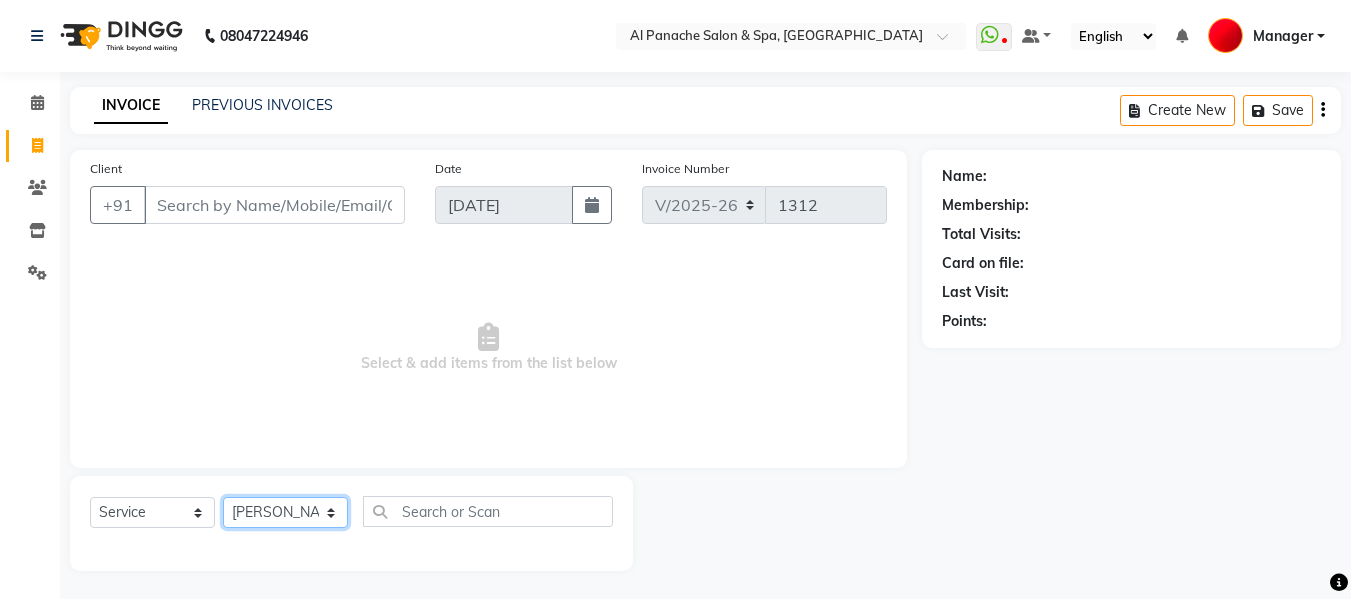 click on "Select Stylist Akash [PERSON_NAME] [PERSON_NAME] [PERSON_NAME] Makeup Manager [PERSON_NAME] [PERSON_NAME] [PERSON_NAME]" 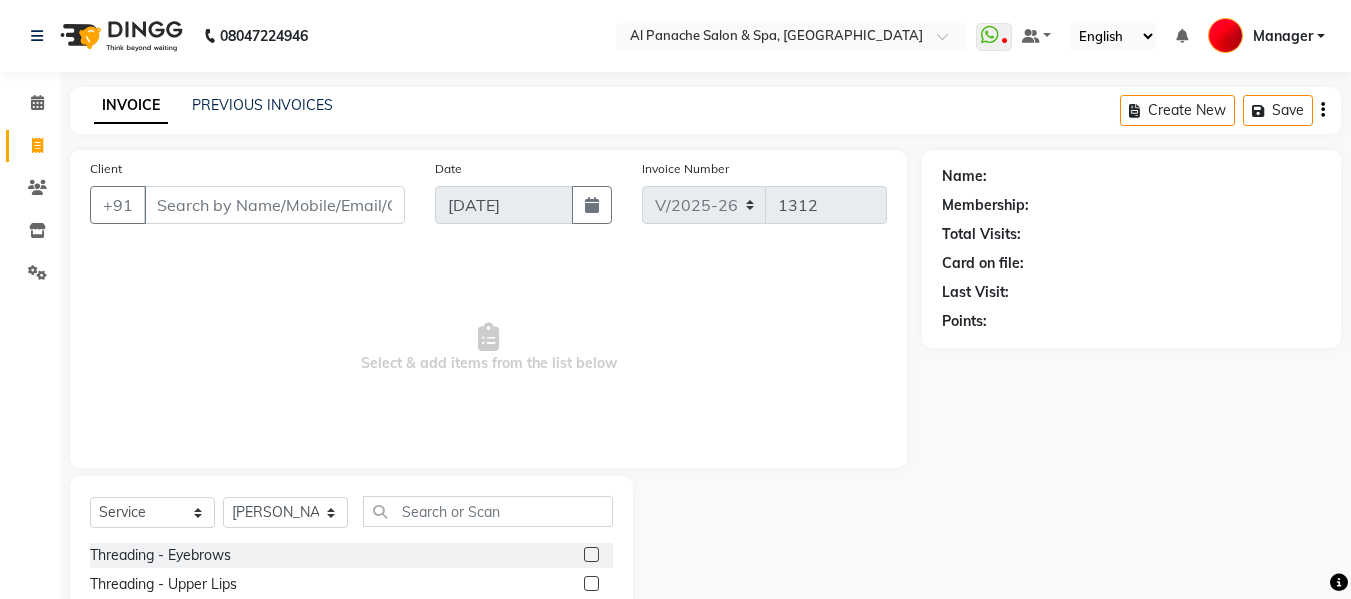 click 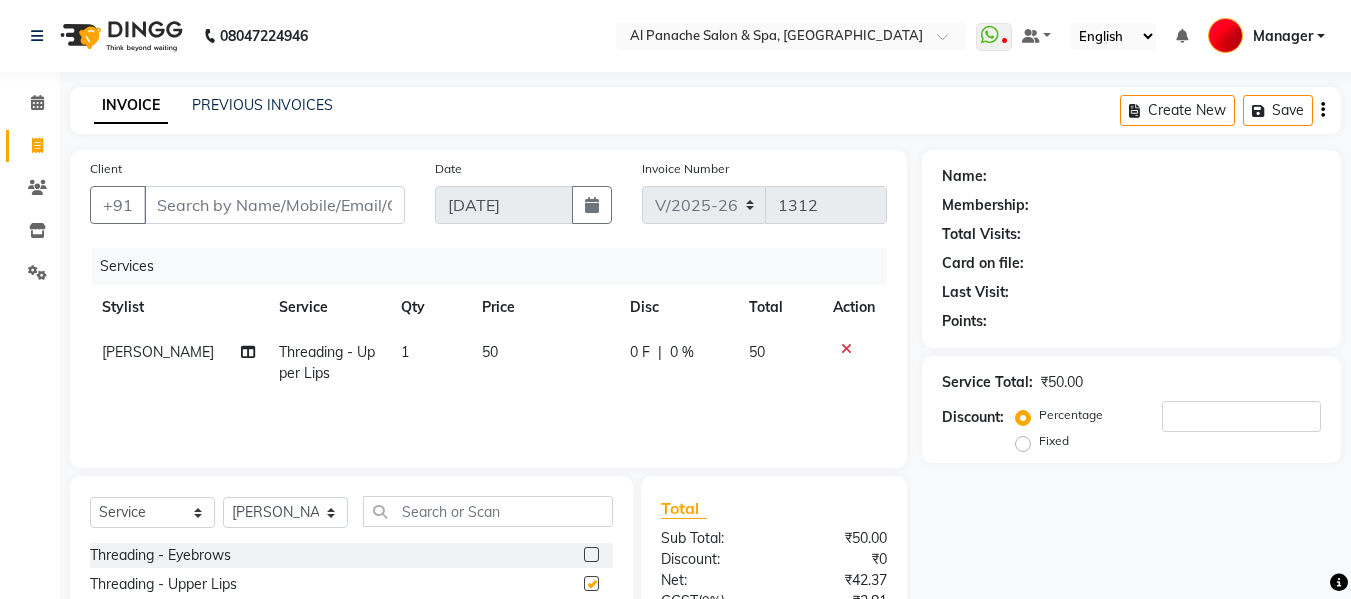 checkbox on "false" 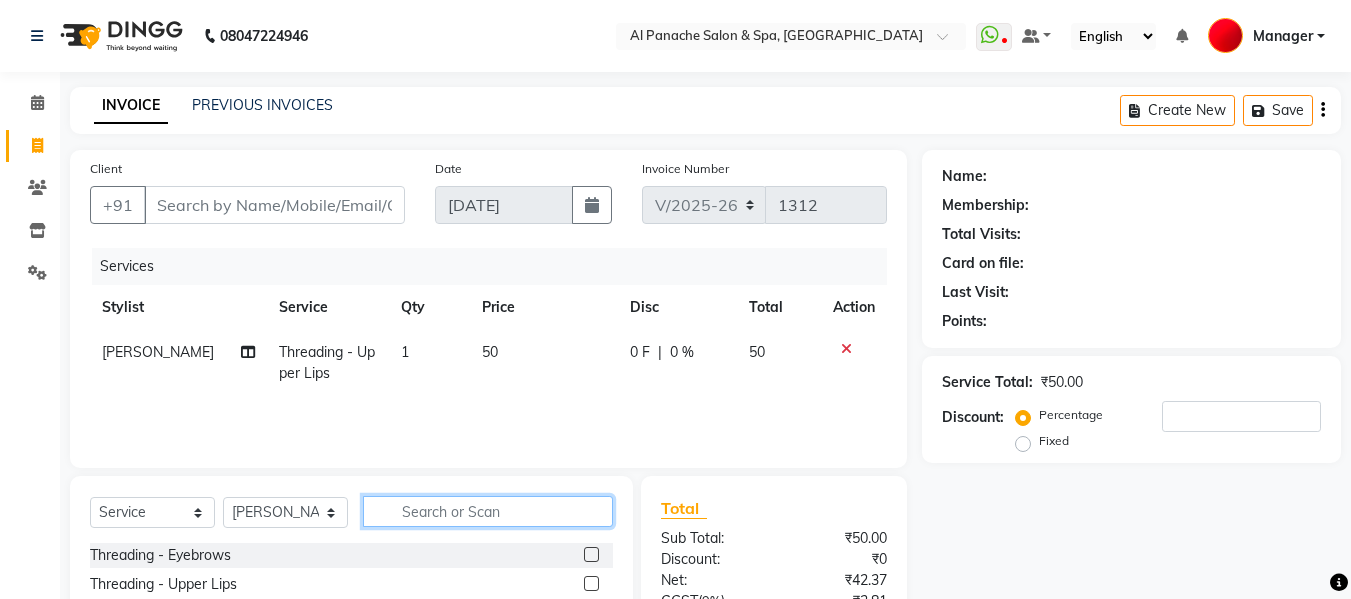 click 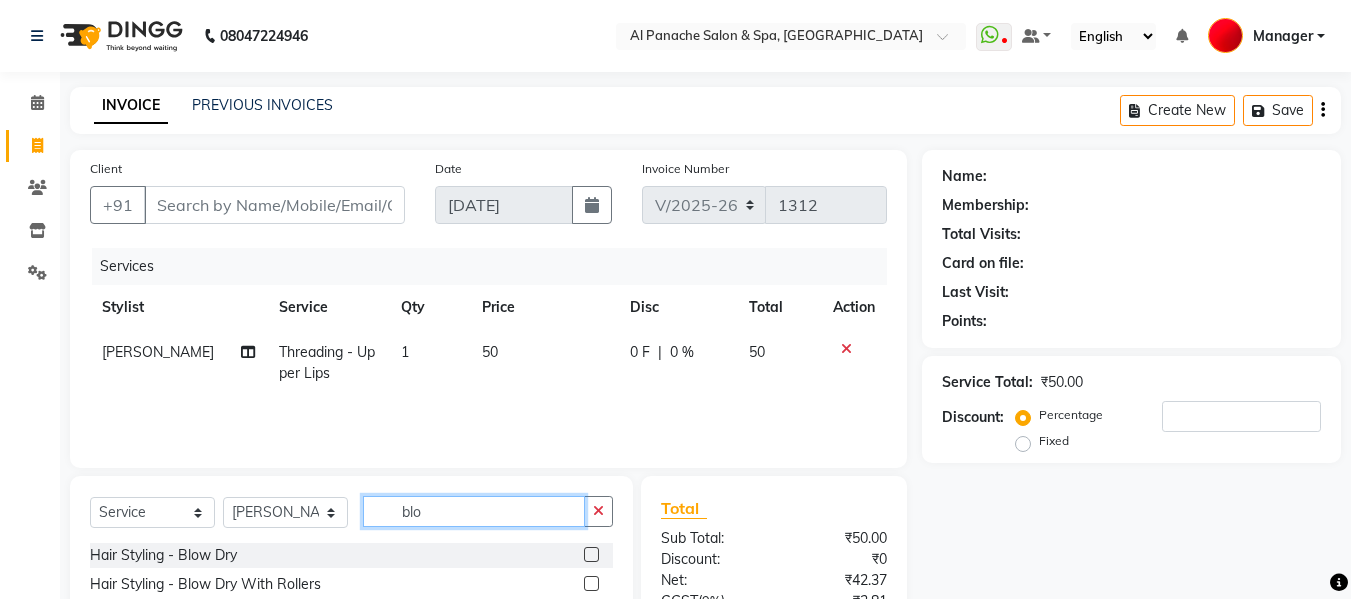 type on "blo" 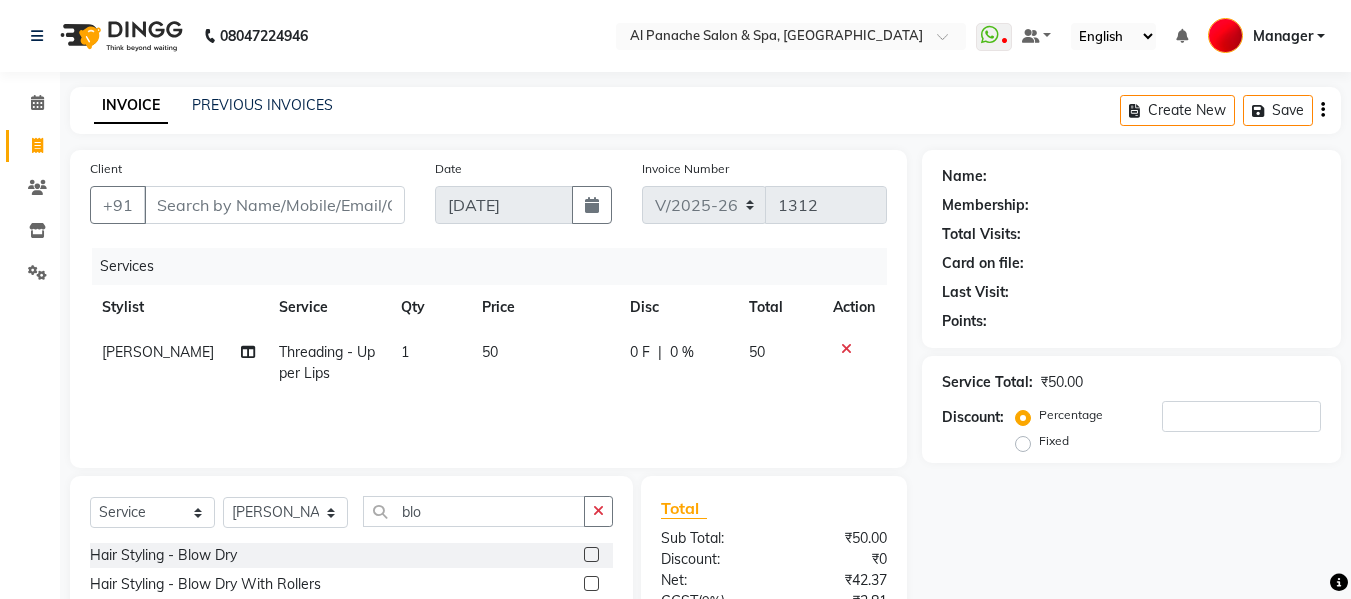 click 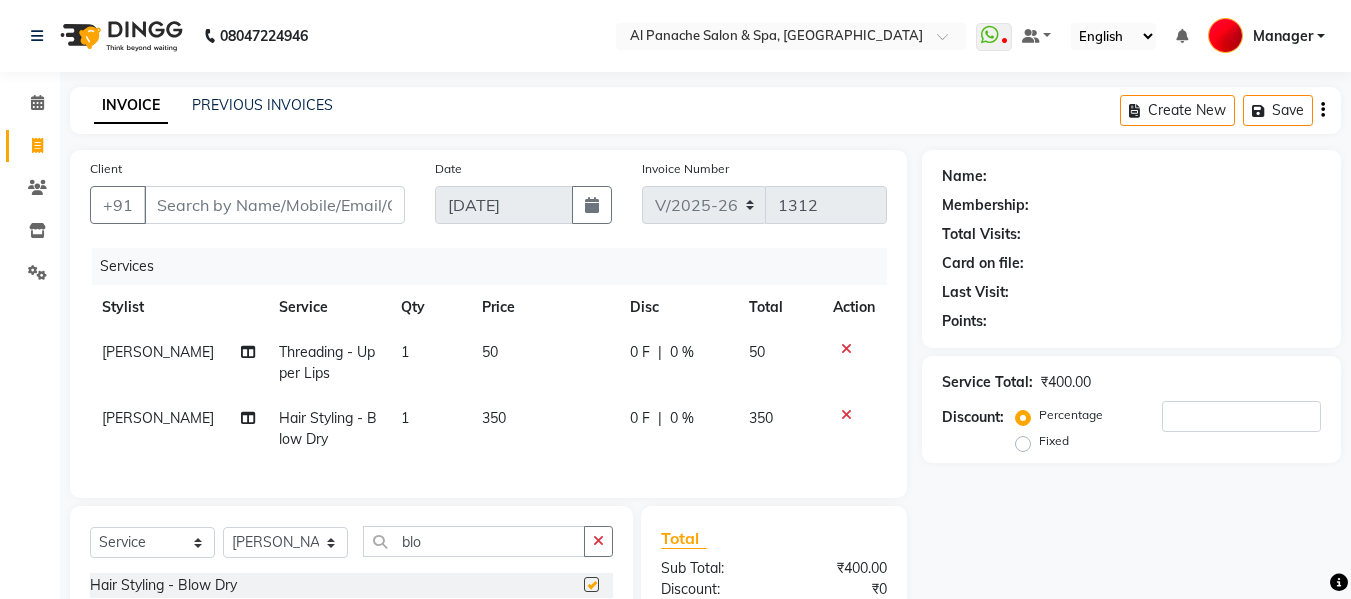 checkbox on "false" 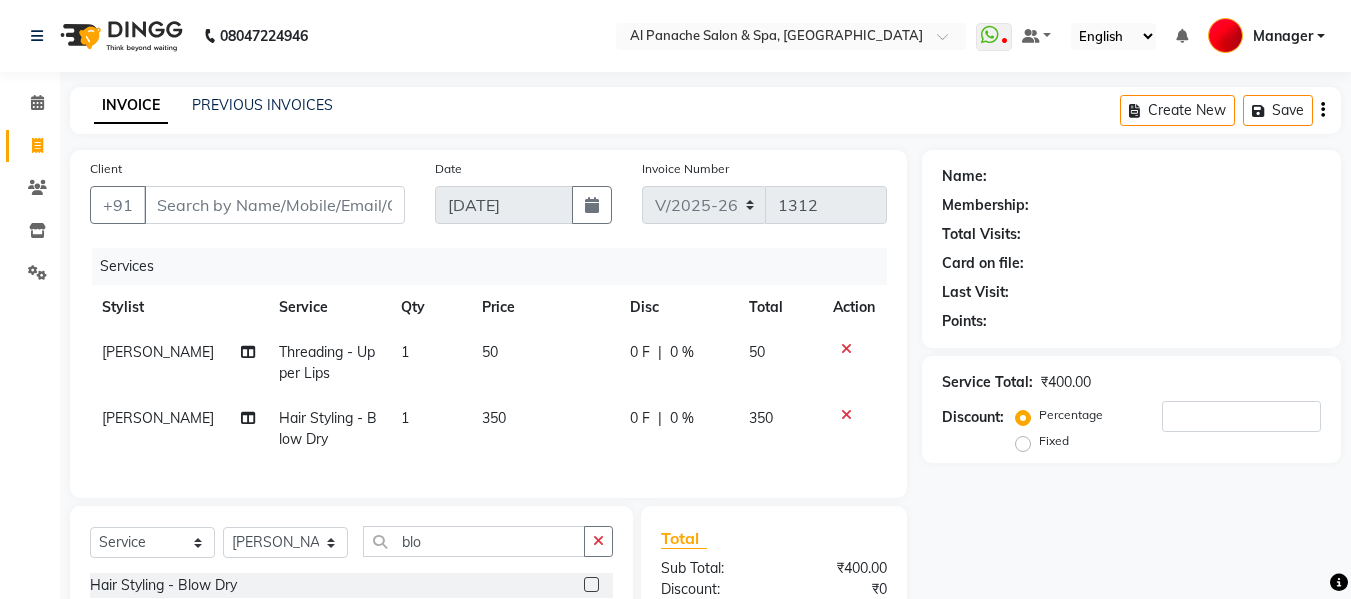 scroll, scrollTop: 246, scrollLeft: 0, axis: vertical 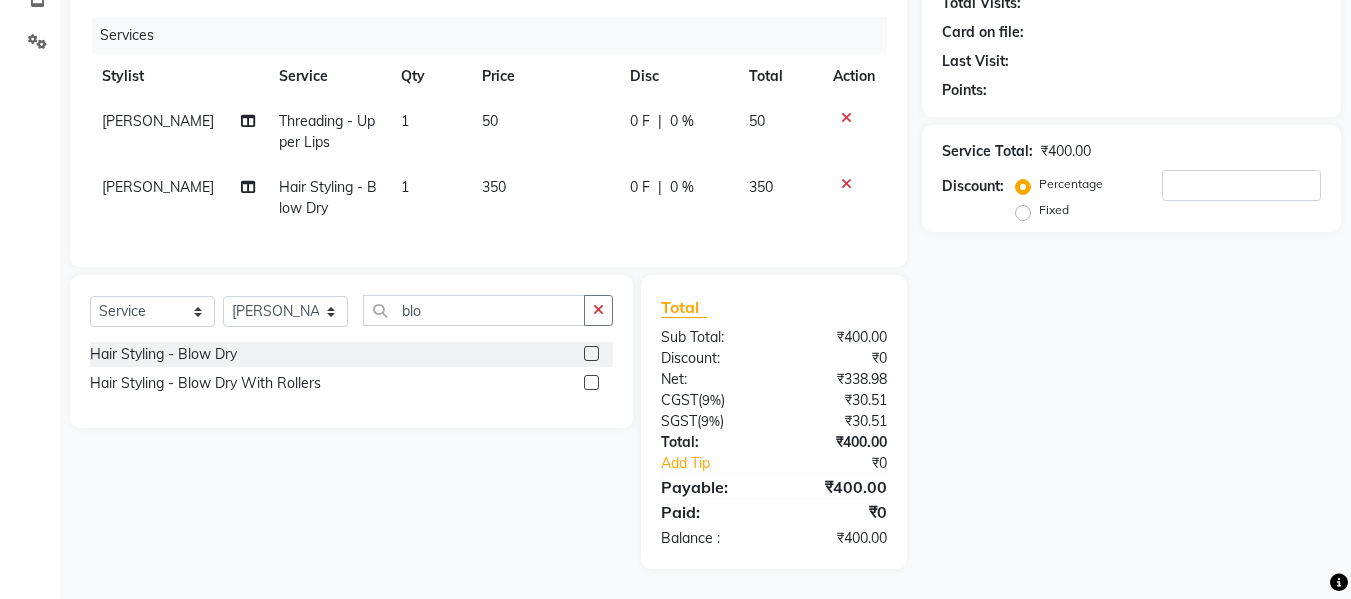 click on "350" 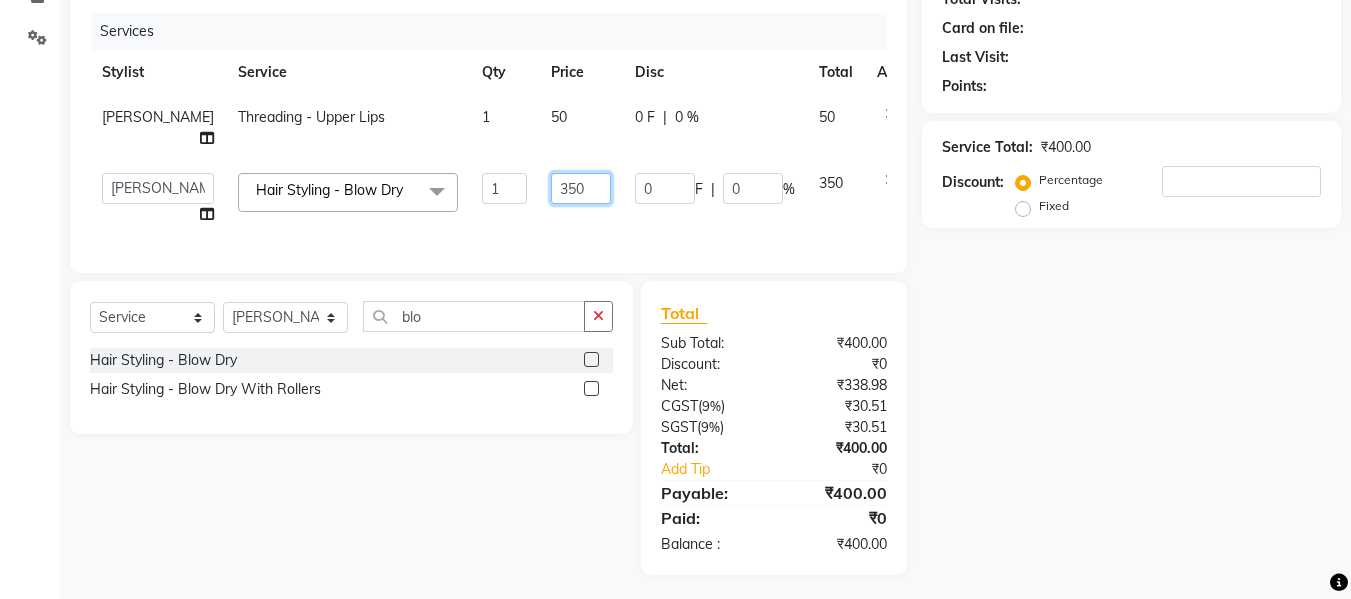 click on "350" 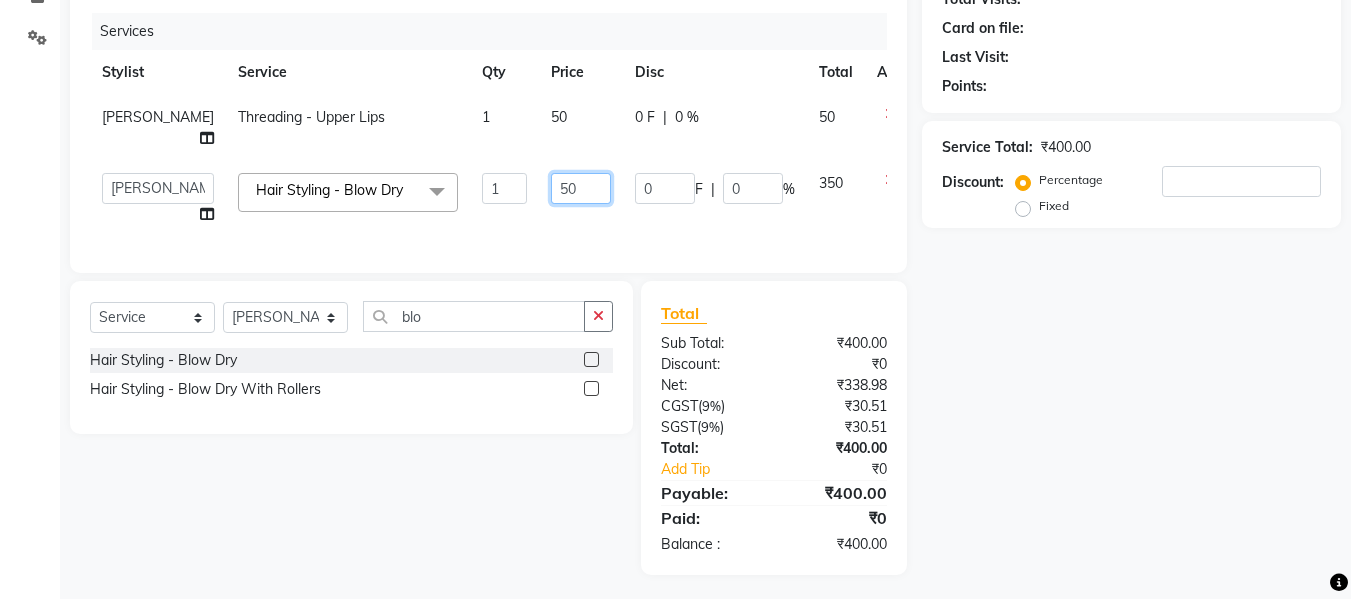 type on "500" 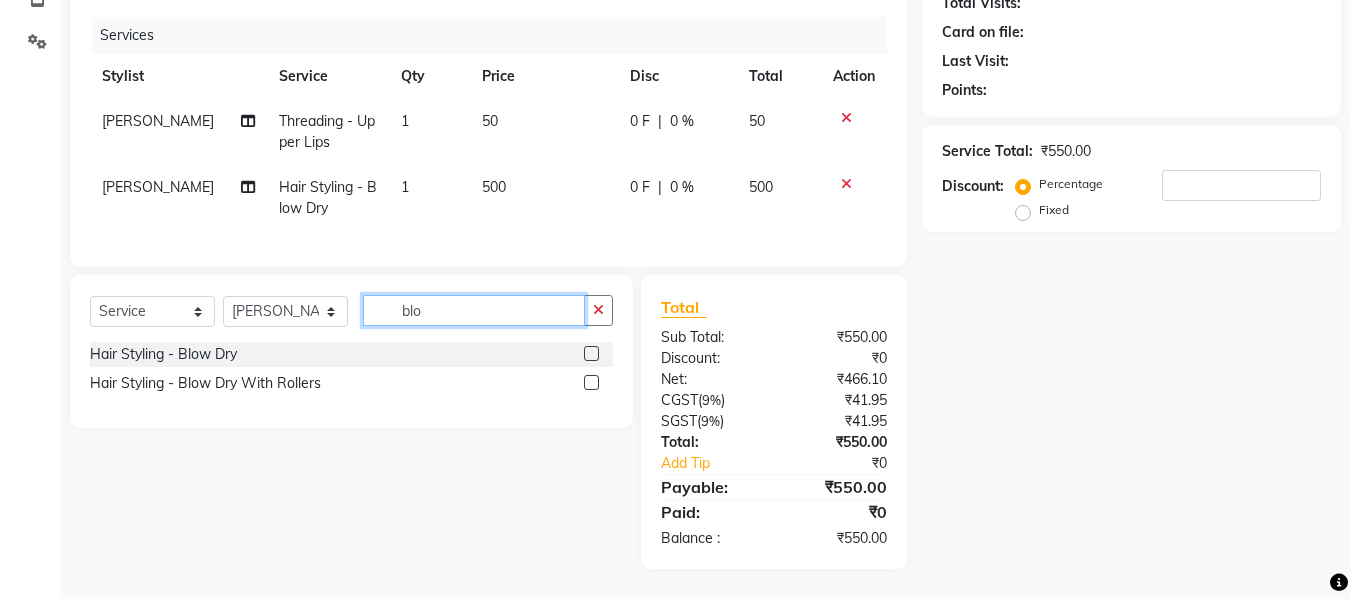 click on "blo" 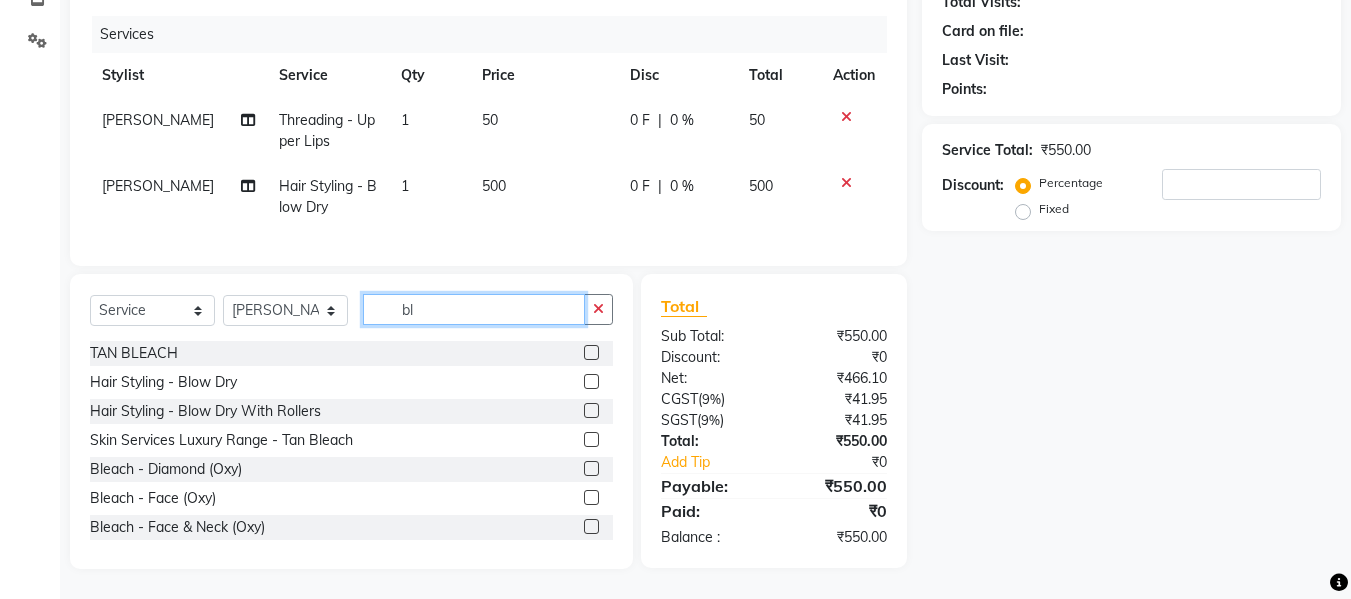 type on "b" 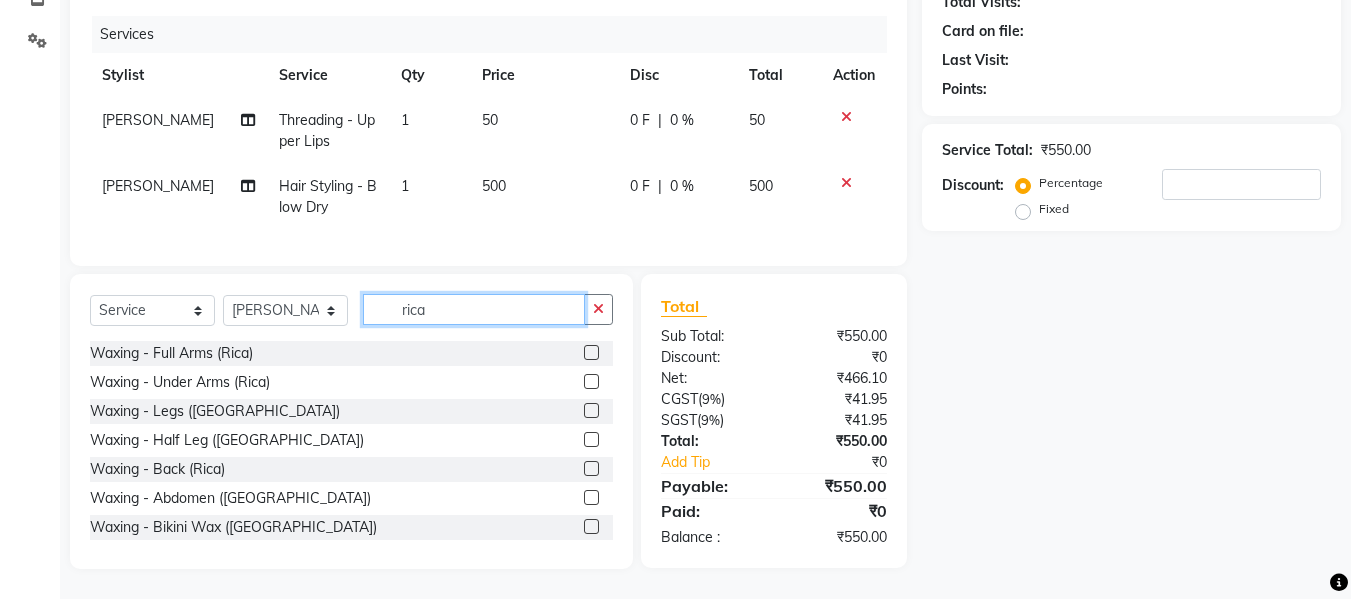 type on "rica" 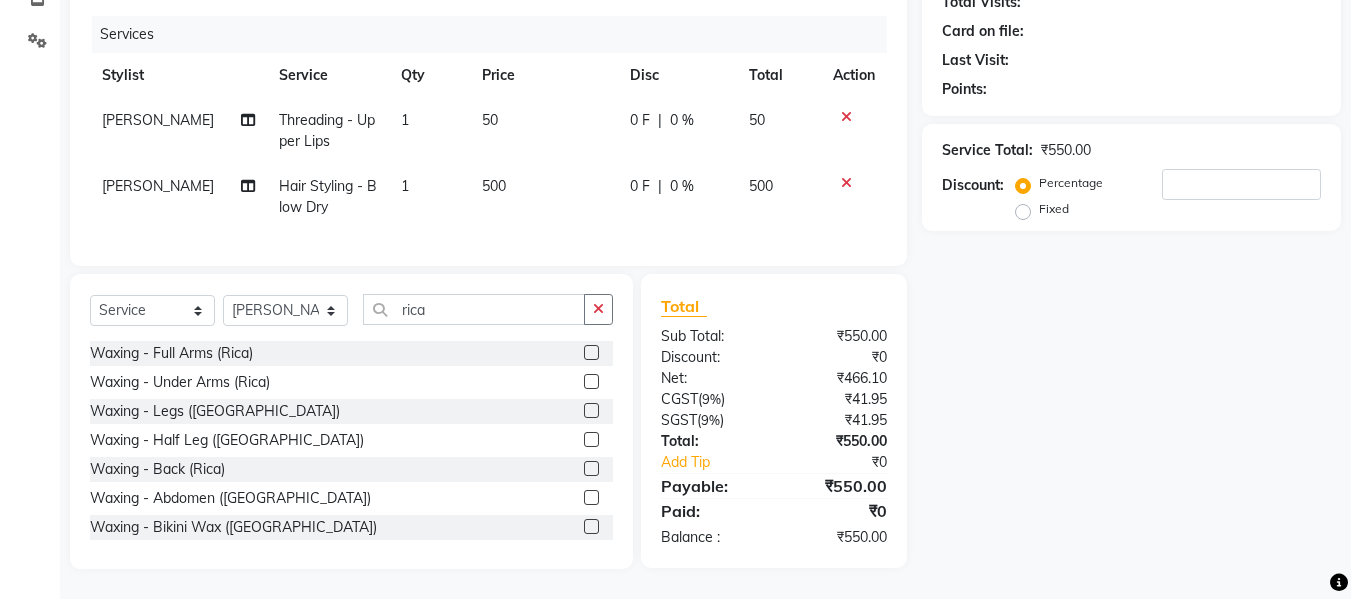 click 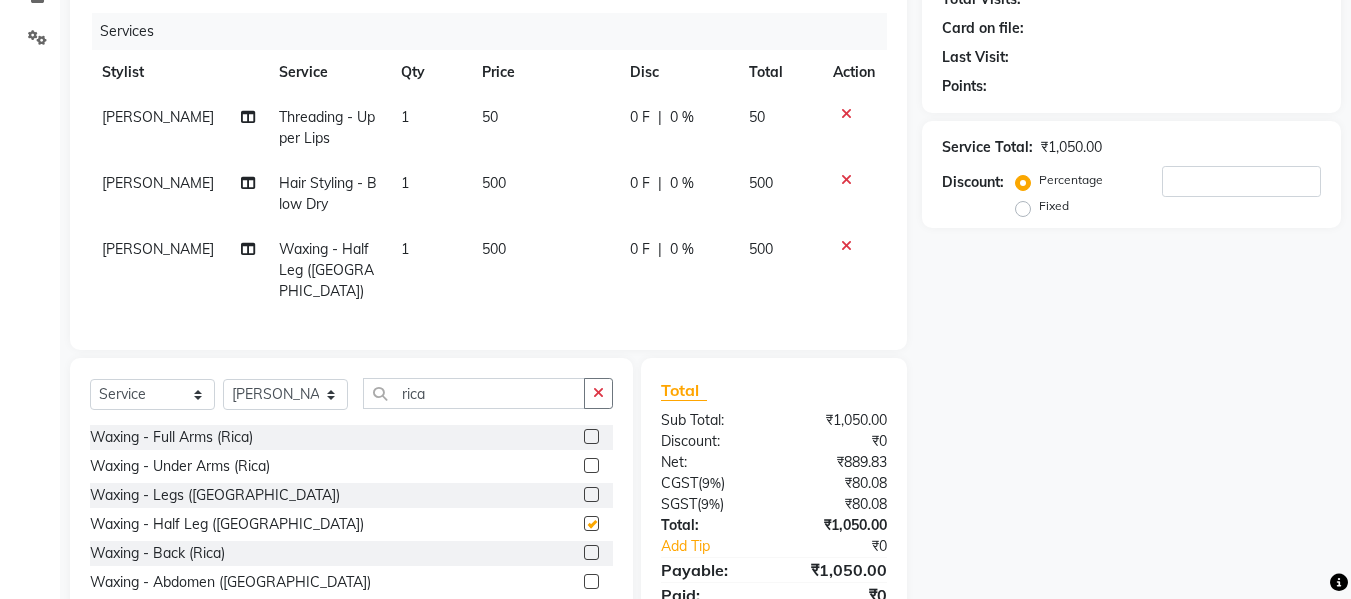 checkbox on "false" 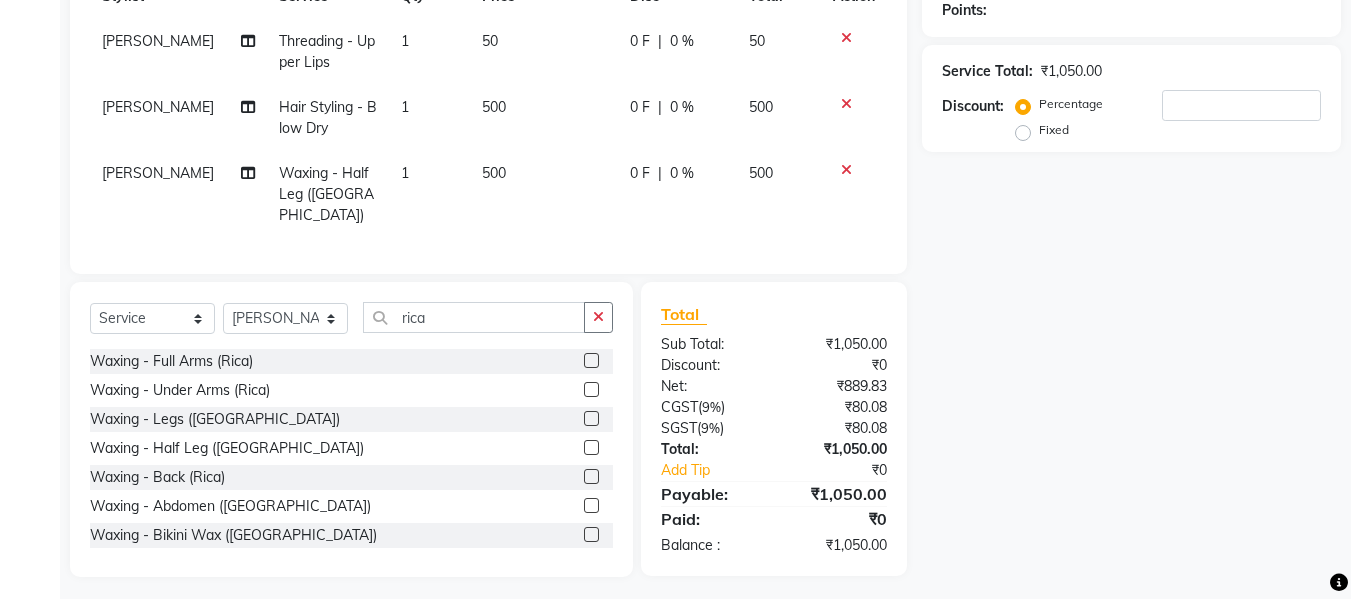 scroll, scrollTop: 313, scrollLeft: 0, axis: vertical 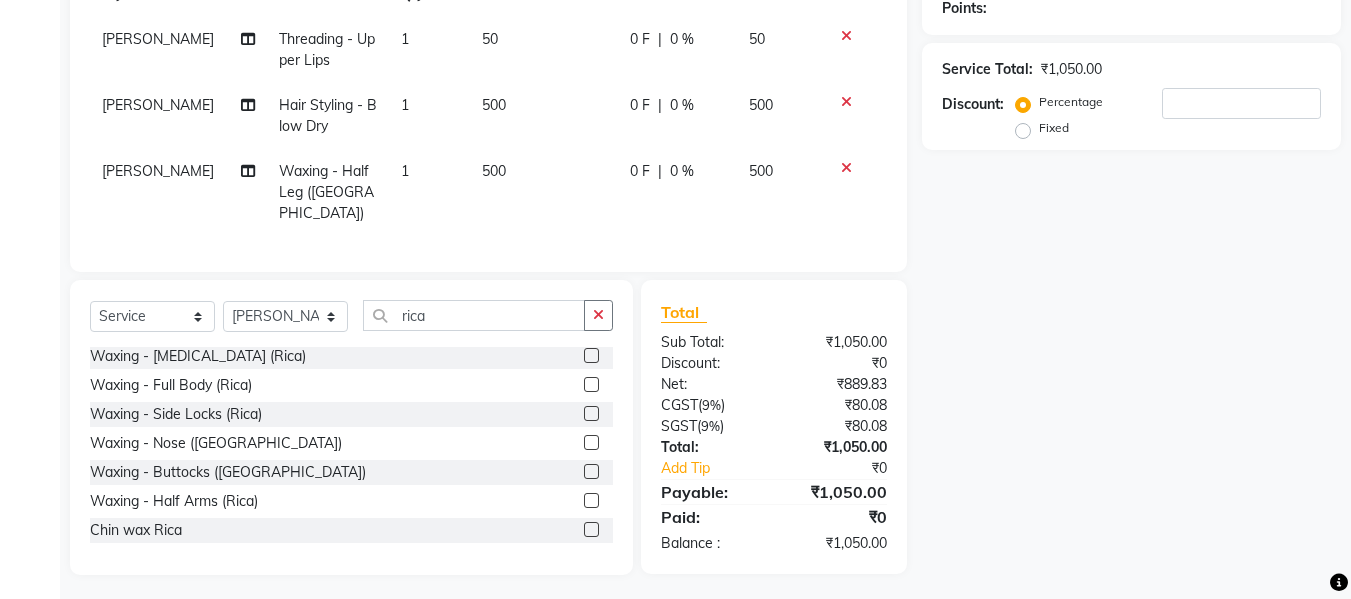 click 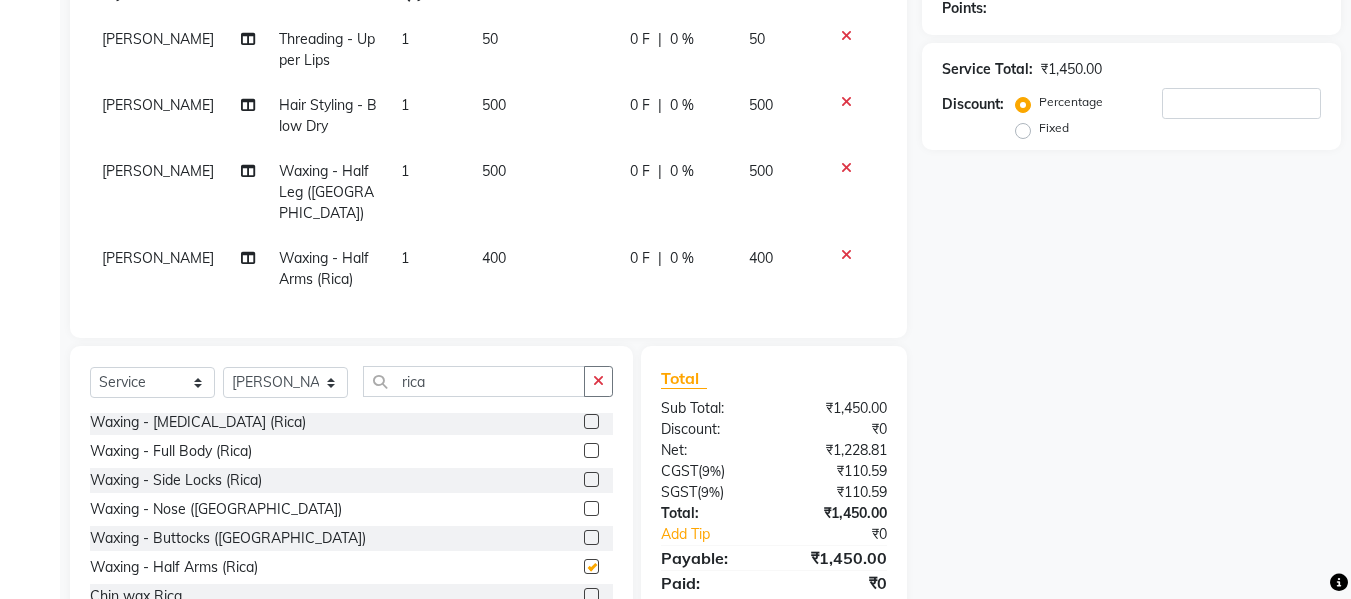 checkbox on "false" 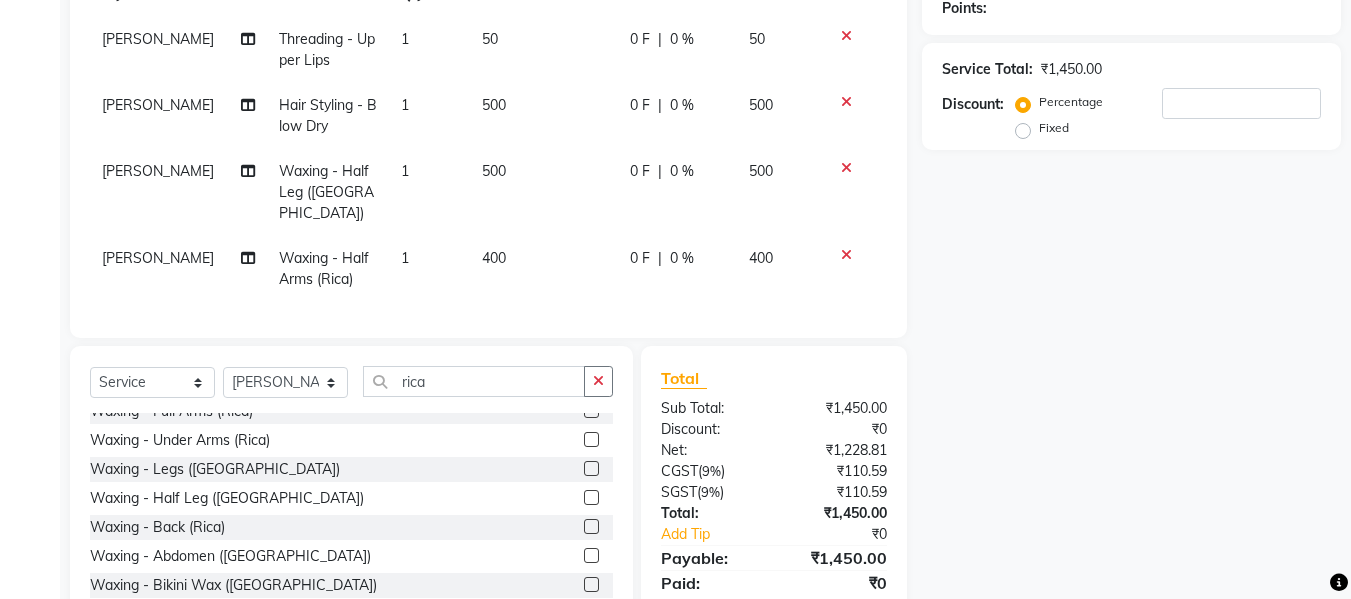 scroll, scrollTop: 0, scrollLeft: 0, axis: both 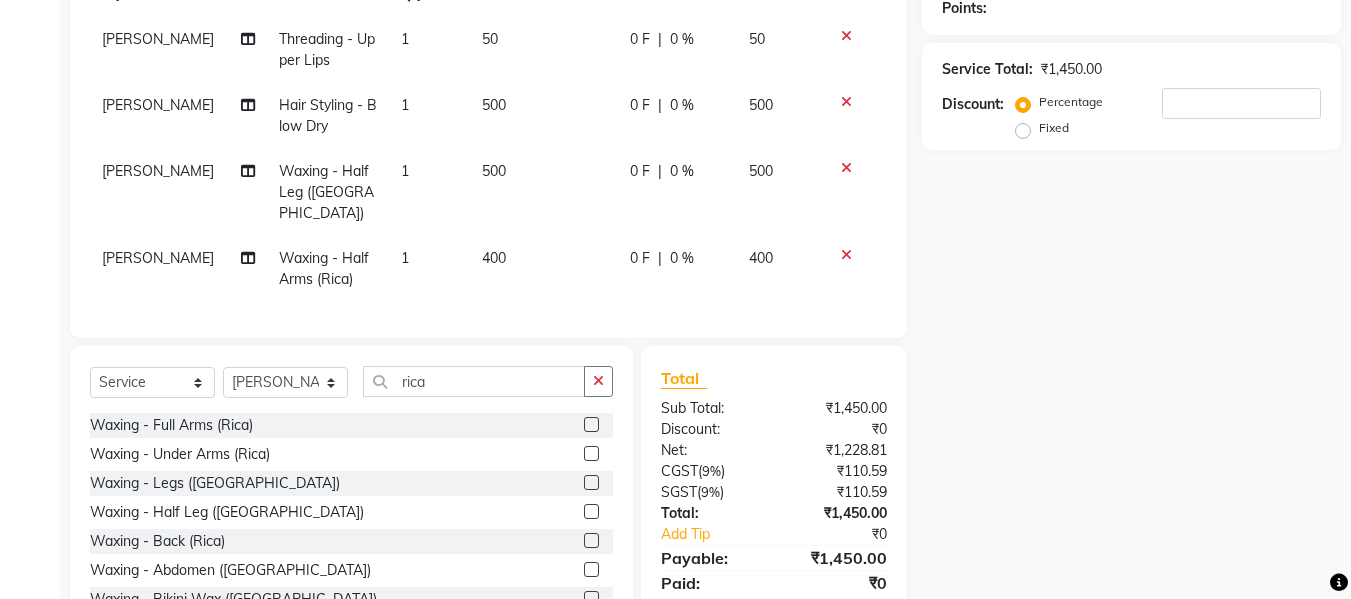 click on "400" 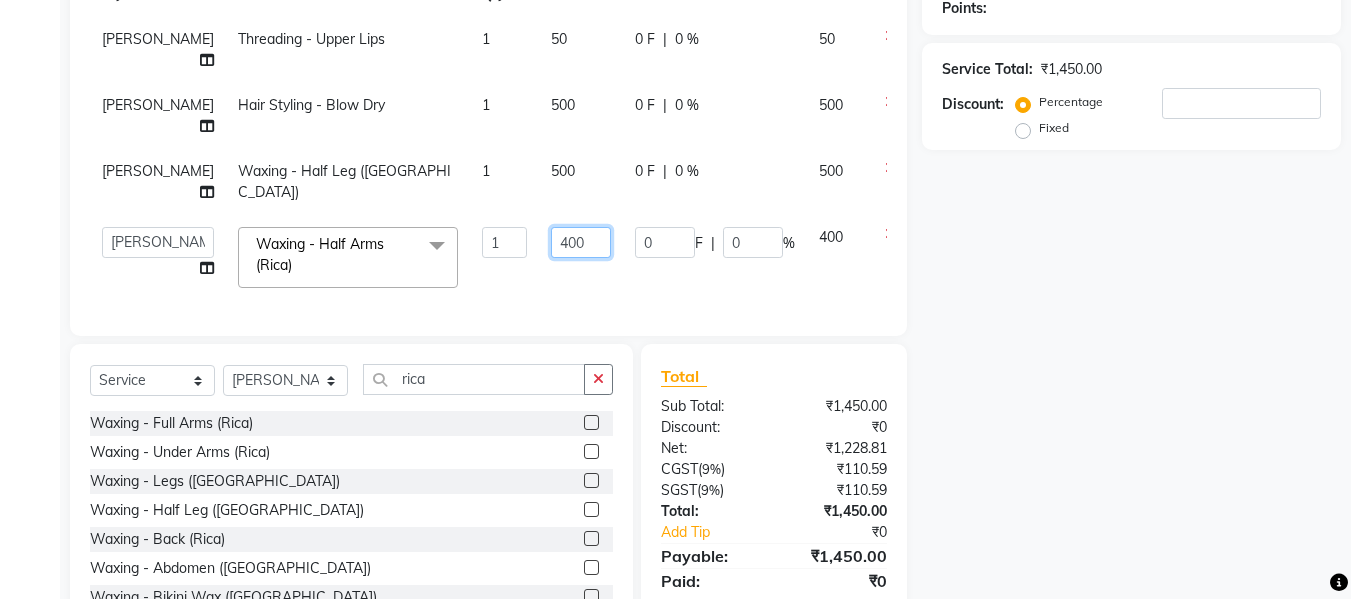 click on "400" 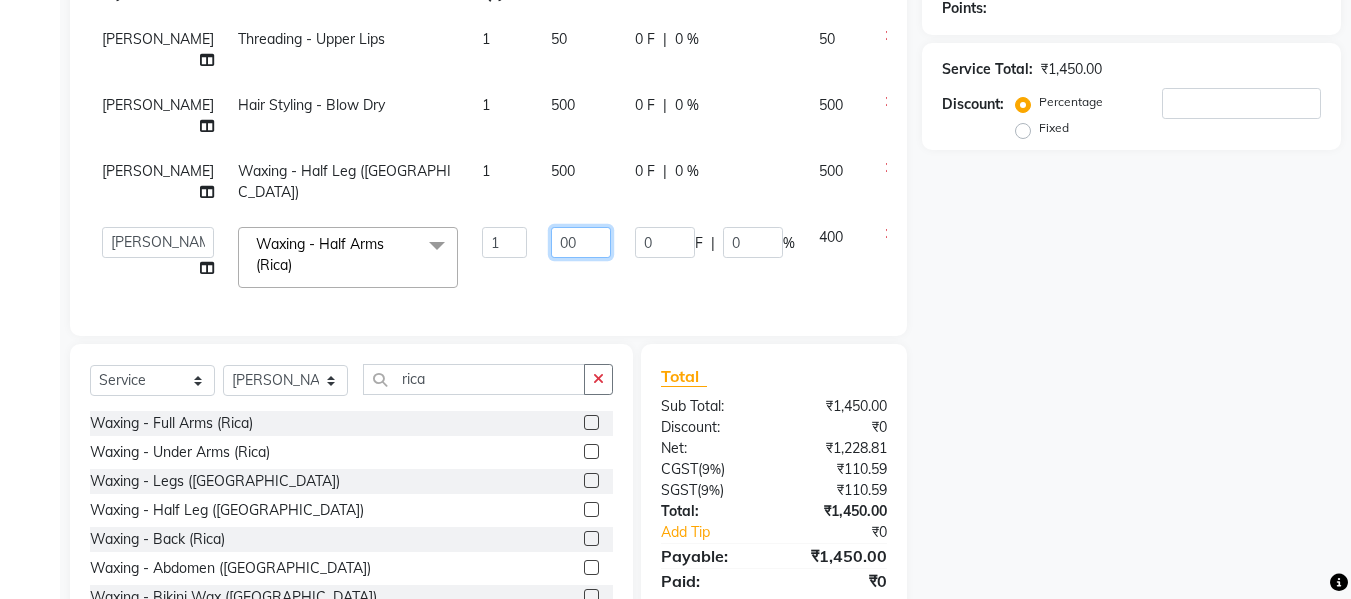 type on "500" 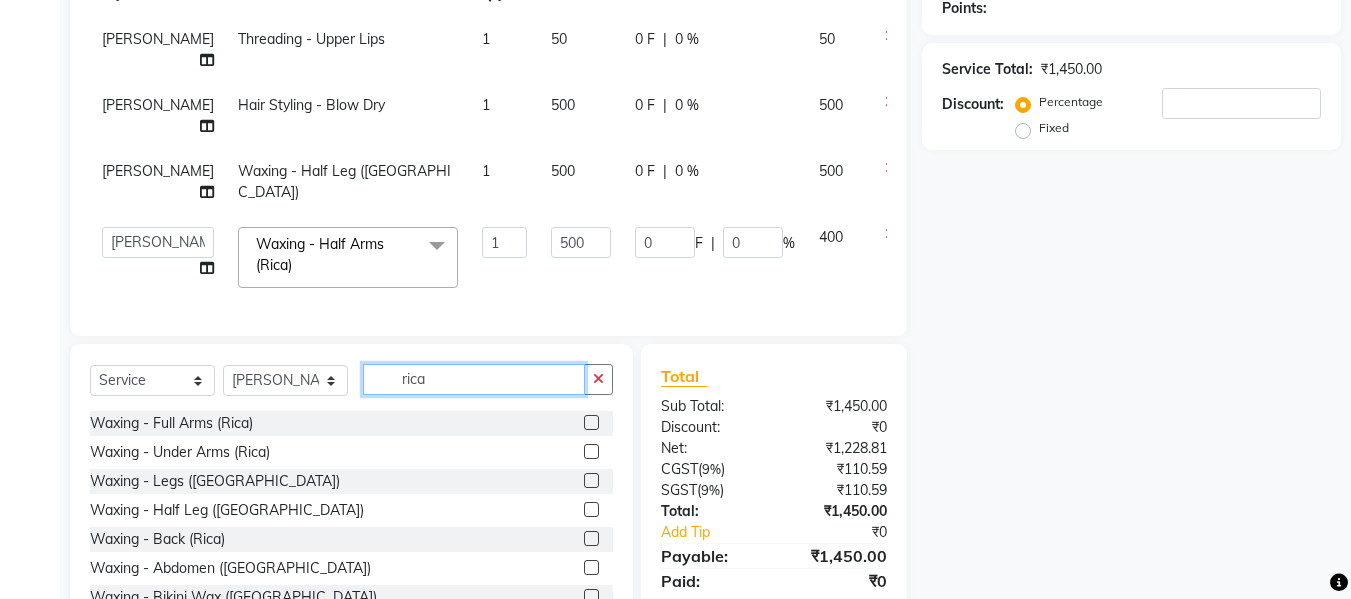 click on "Client +91 Date [DATE] Invoice Number V/2025 V/[PHONE_NUMBER] Services Stylist Service Qty Price Disc Total Action [PERSON_NAME] Threading - Upper Lips 1 50 0 F | 0 % 50 [PERSON_NAME] Hair Styling - Blow Dry 1 500 0 F | 0 % 500 [PERSON_NAME] Waxing - Half Leg ([GEOGRAPHIC_DATA]) 1 500 0 F | 0 % 500  Akash   [PERSON_NAME]   Arjun   [PERSON_NAME]   [PERSON_NAME]   Guneek   Makeup   Manager   Raman   [PERSON_NAME]   [PERSON_NAME]   [PERSON_NAME]   yash  Waxing - Half Arms (Rica)  x Threading - Eyebrows Threading - Upper Lips Threading - Chin Threading - Side Locks Threading - Forehead Threading - Neck Threading - Face PRE BRIDAL PACKAGE DIAMOND HEAD MASSAGE MEN BASIC MAKEUP COURSE ADVANCE MAKEUP COURSE SELF MAKEUP COURSE ORGANIC CLEANUP O3 FACIAL CLEAN OUT INSTA CLEAR CLEANUP O3 CLEANUP O3 [PERSON_NAME] TAN BLEACH Choco Wax - Upper Lips Choco Wax - Chin Choco Wax - Side Locks Choco Wax - Forehead Choco Wax - Neck Choco Wax - Face Hair - Hair Trimming Hair - Hair Cut Hair - Hair Wash + Plain Dry Hair - Splitants Hair - Baby Haircut Hair - Fringes Hair - Deep Conditioning" 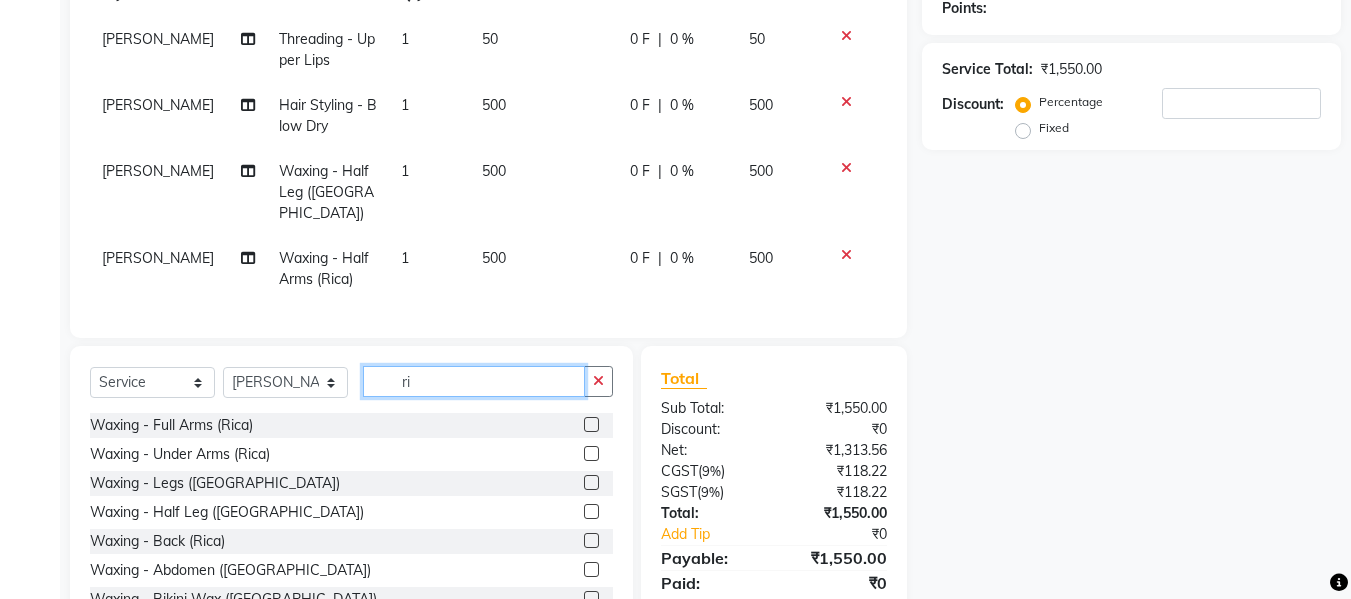 type on "r" 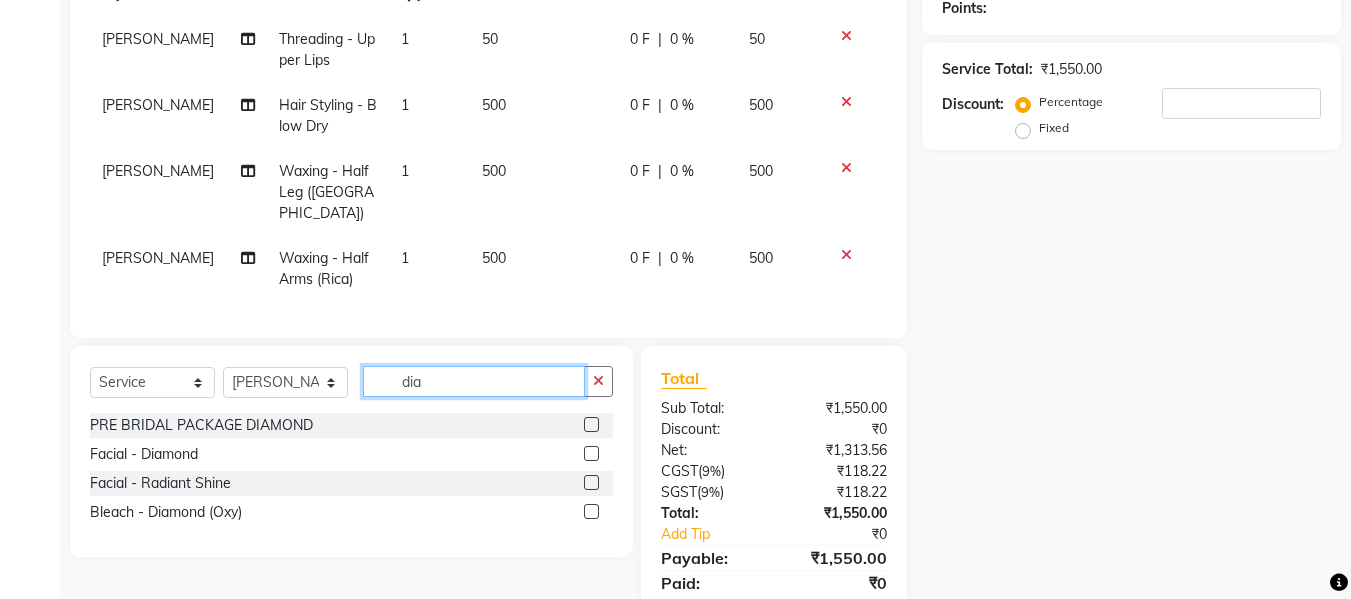 type on "dia" 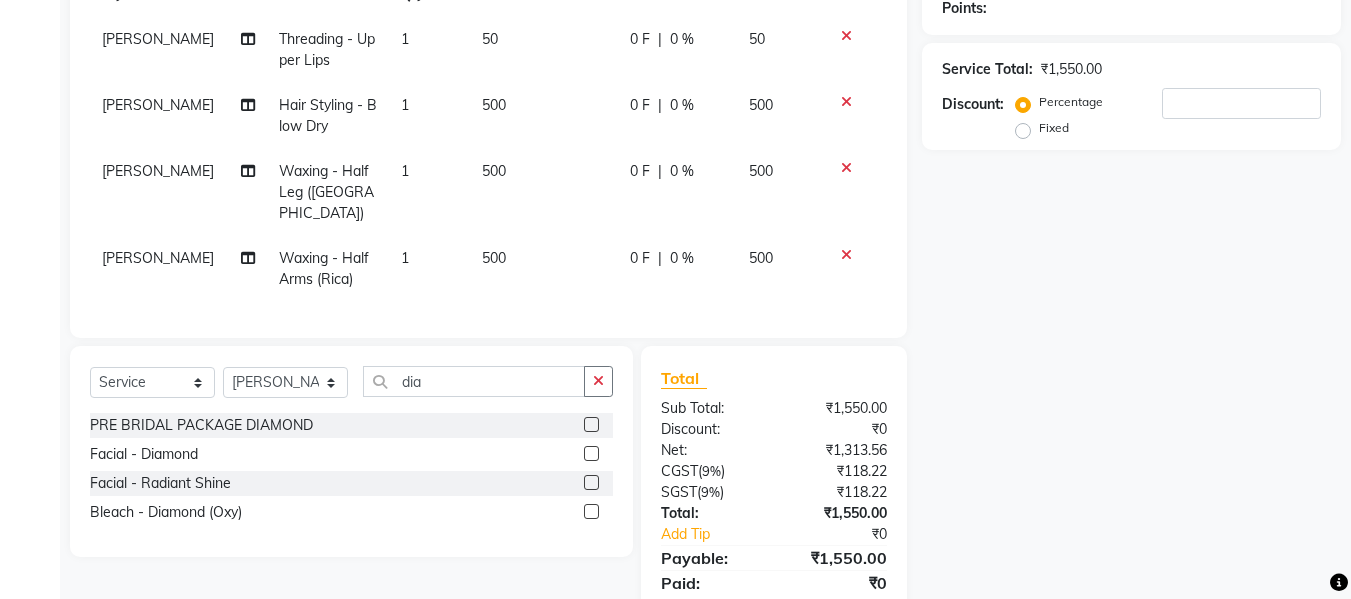 click 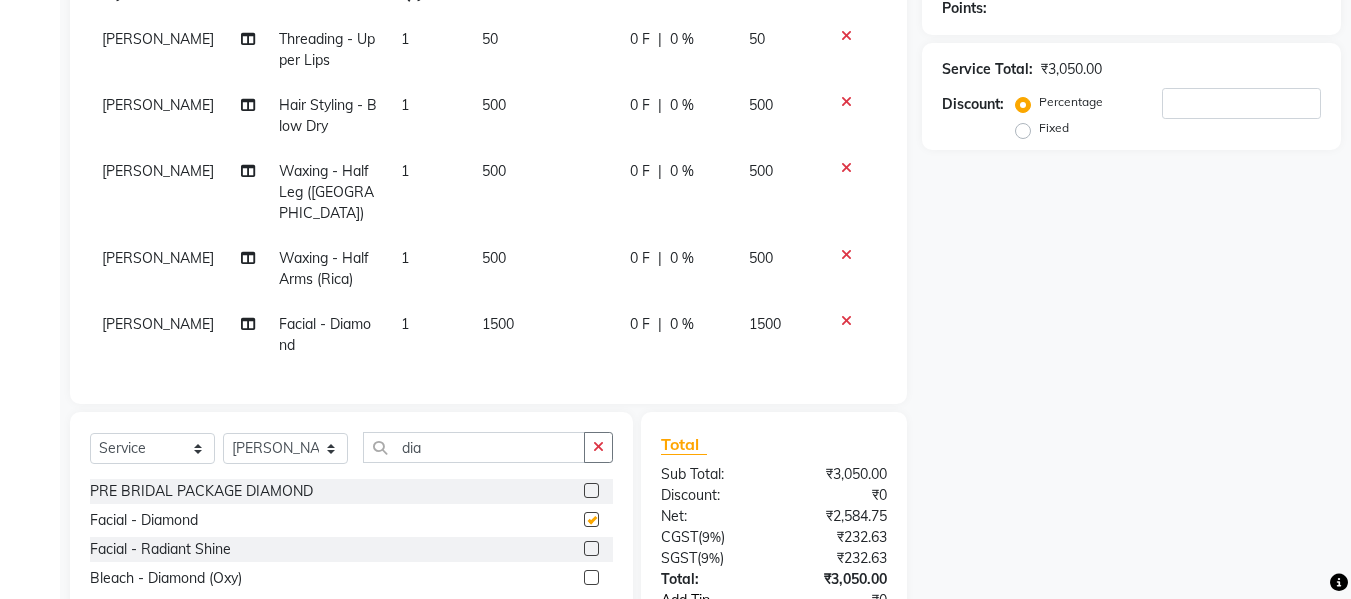 checkbox on "false" 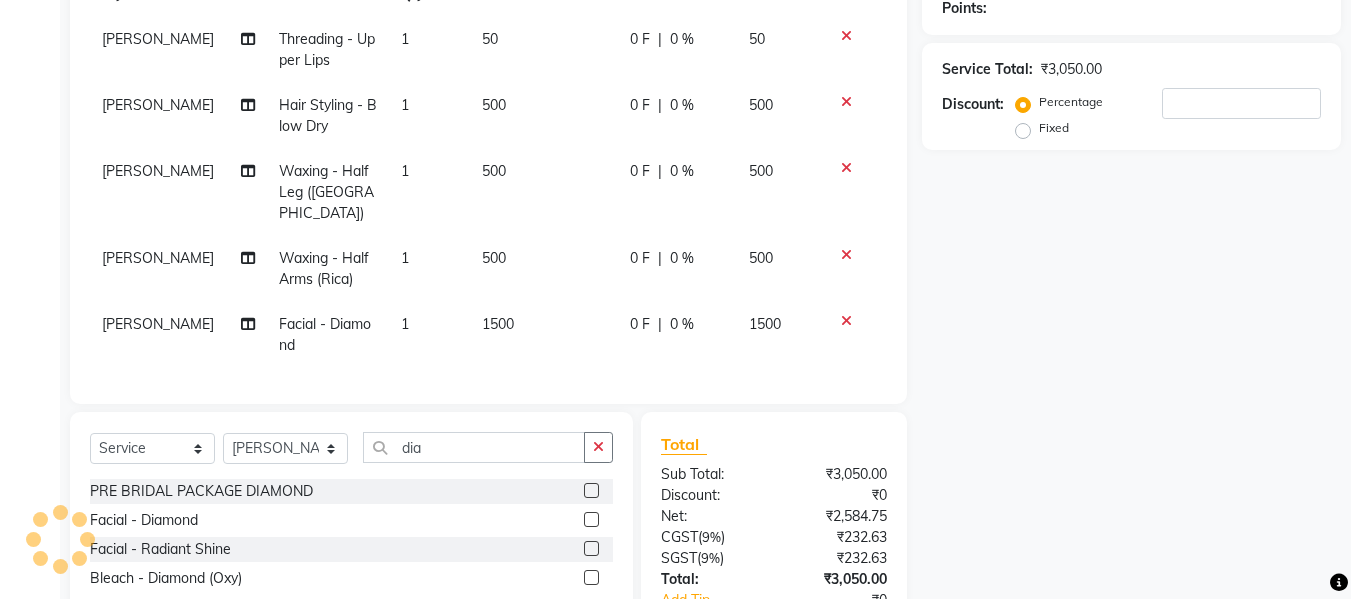 click 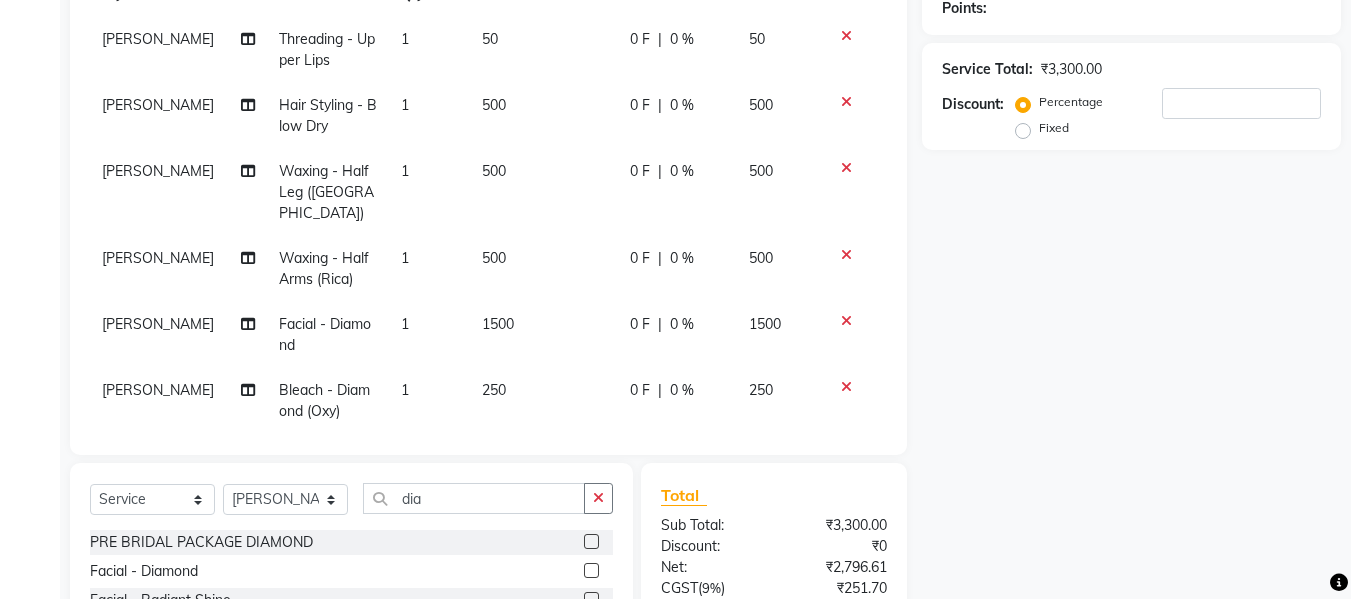 checkbox on "false" 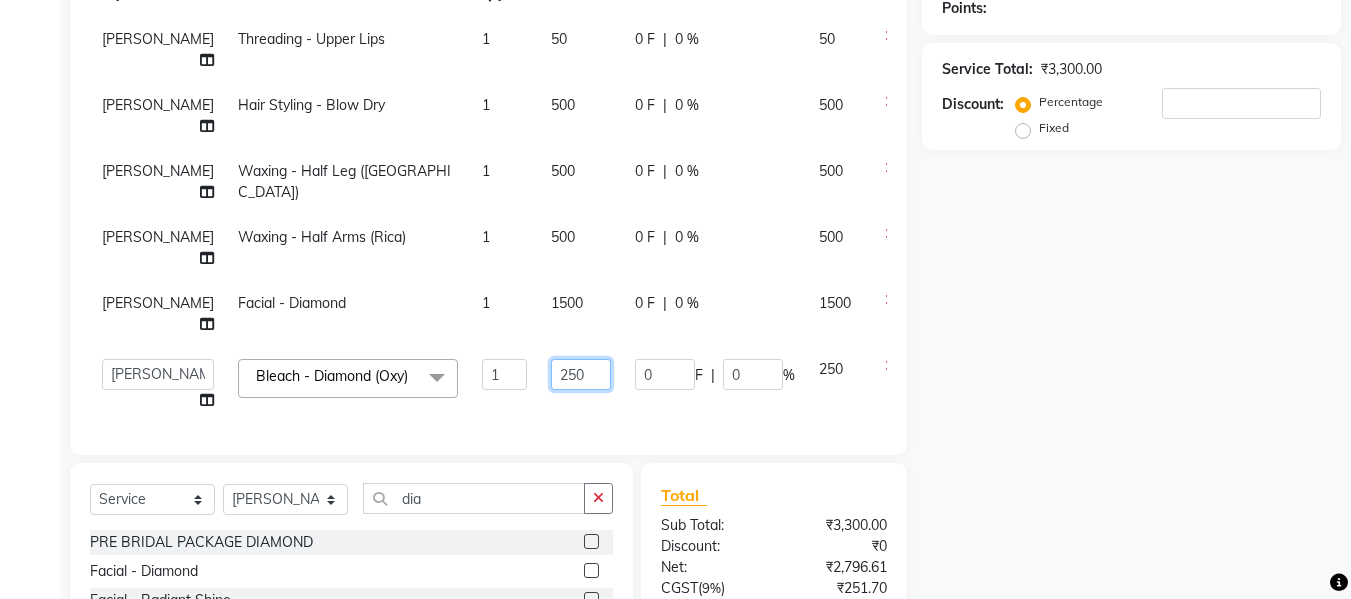 click on "250" 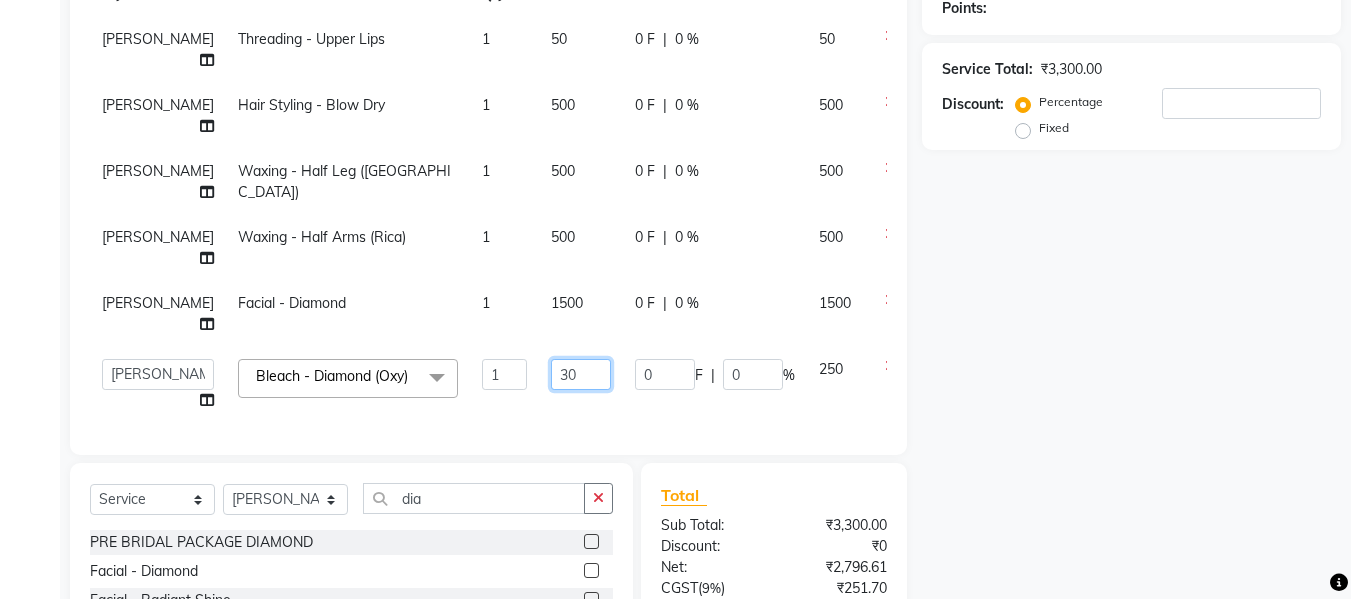 type on "300" 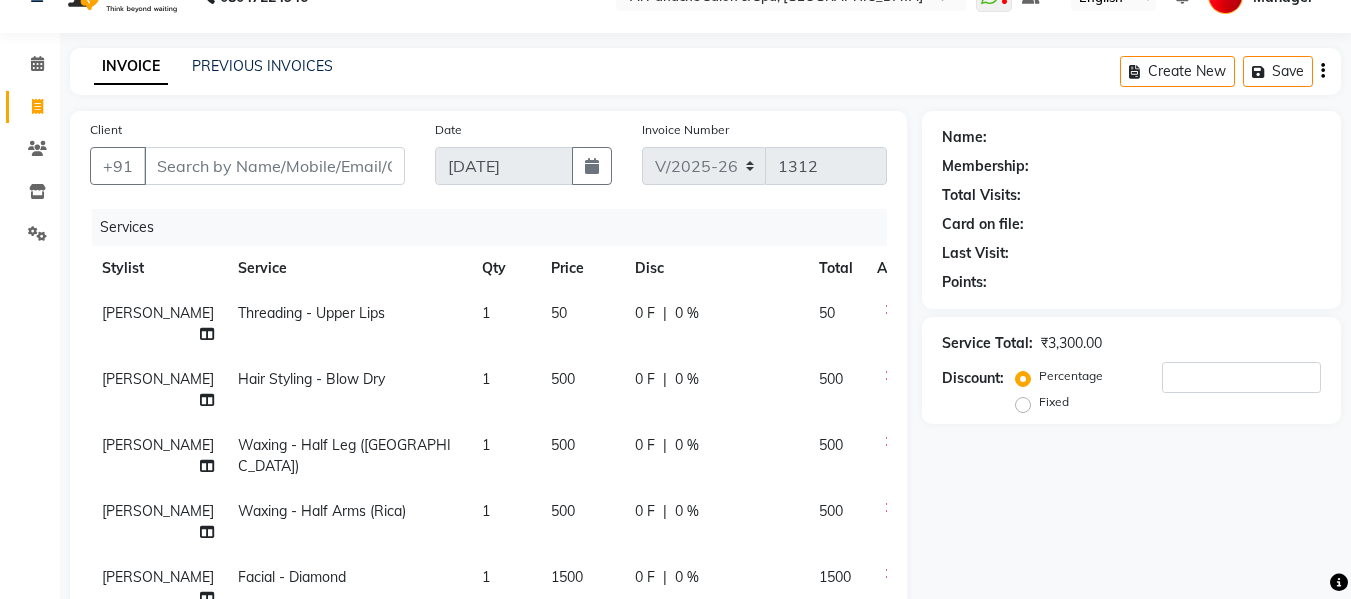 scroll, scrollTop: 0, scrollLeft: 0, axis: both 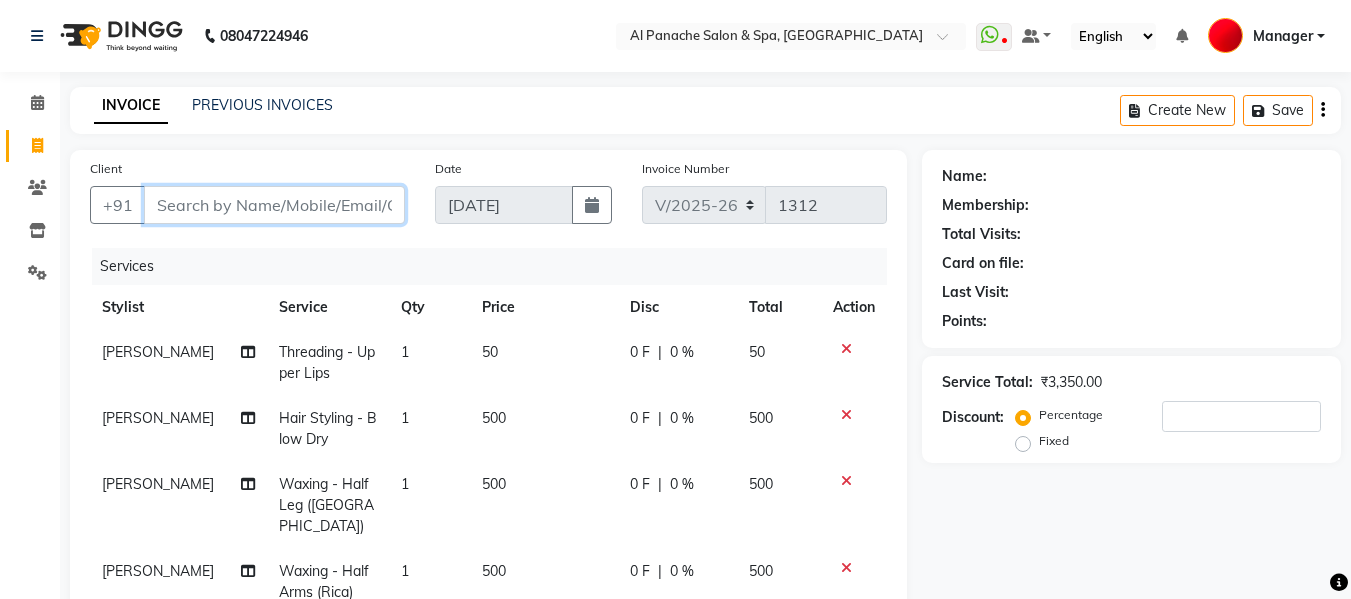 click on "Client" at bounding box center [274, 205] 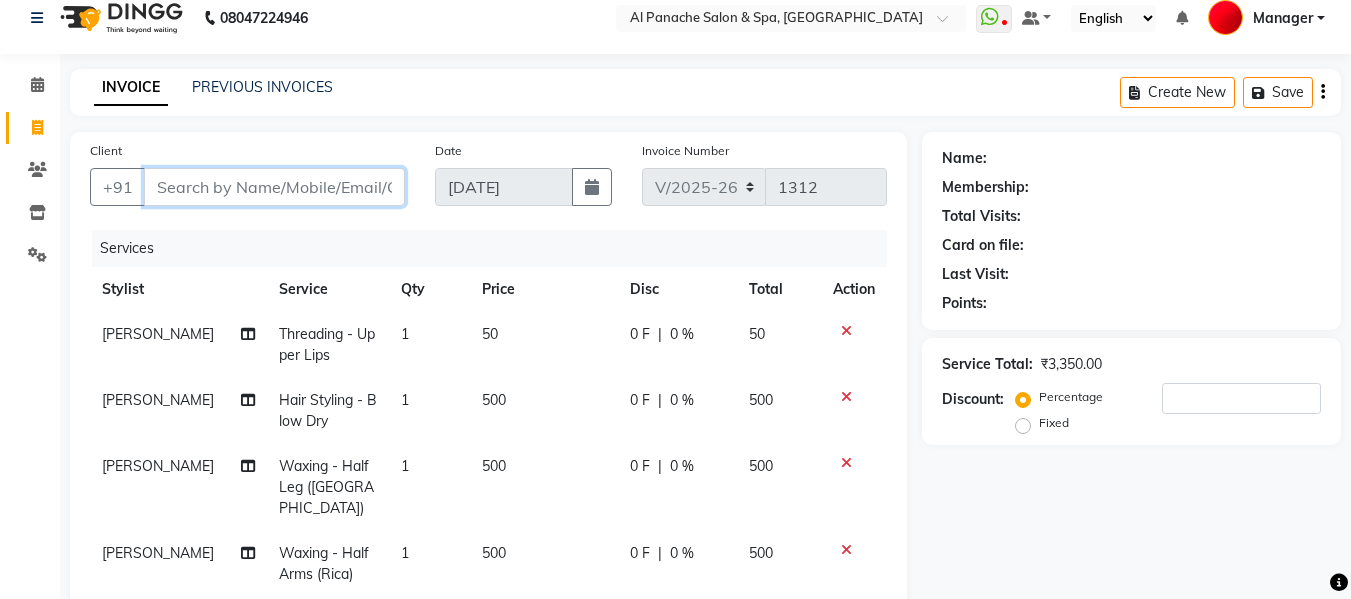 scroll, scrollTop: 0, scrollLeft: 0, axis: both 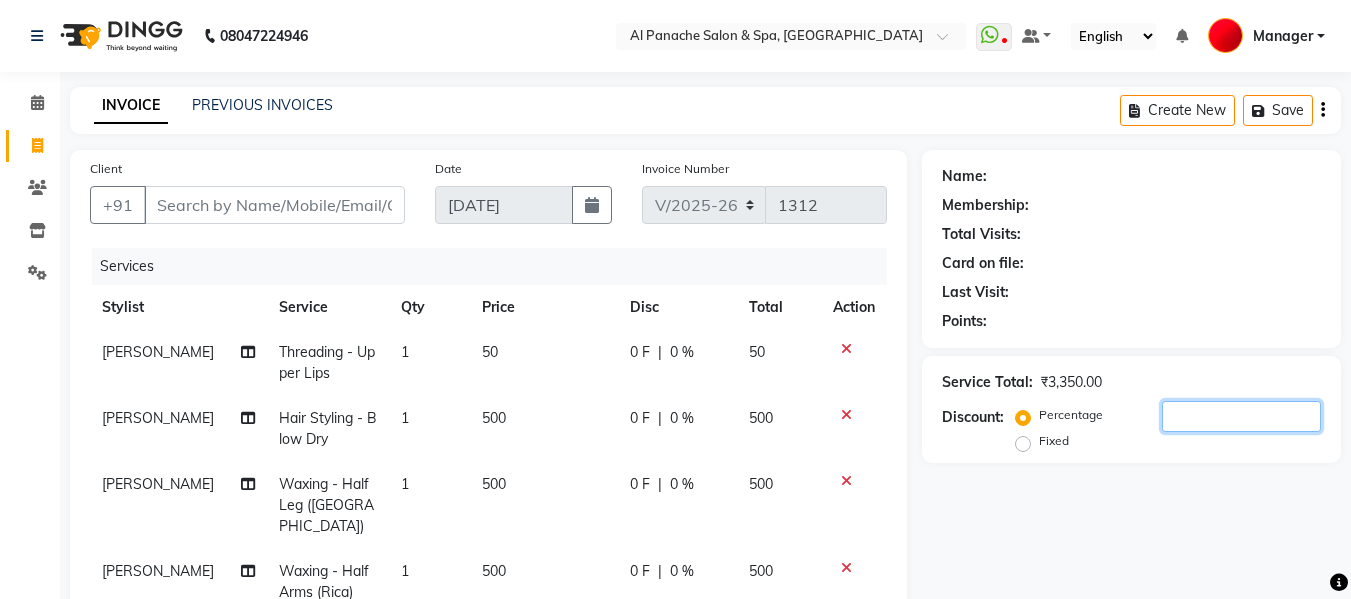 click 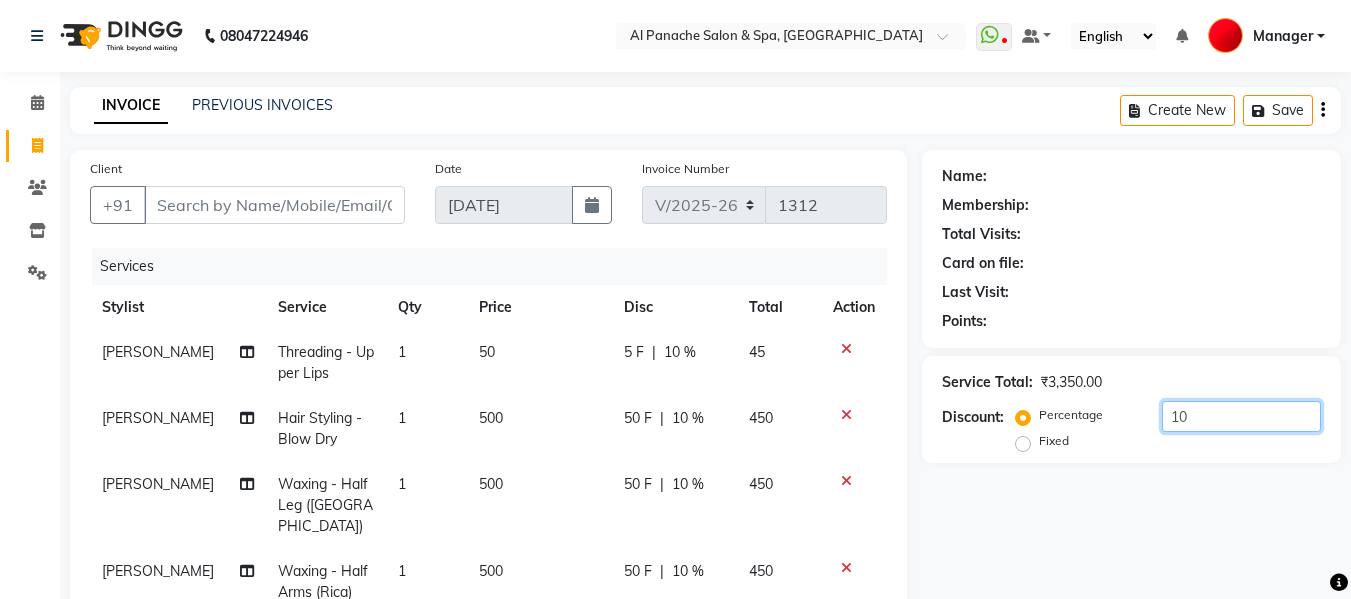 scroll, scrollTop: 501, scrollLeft: 0, axis: vertical 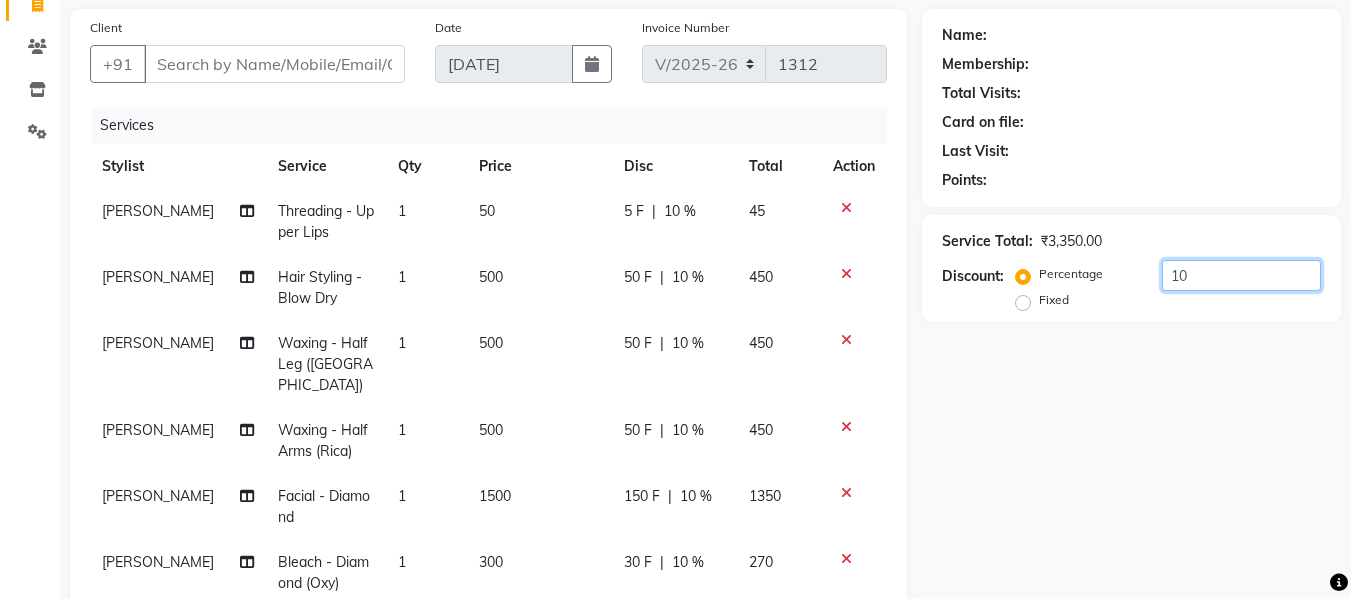 type on "1" 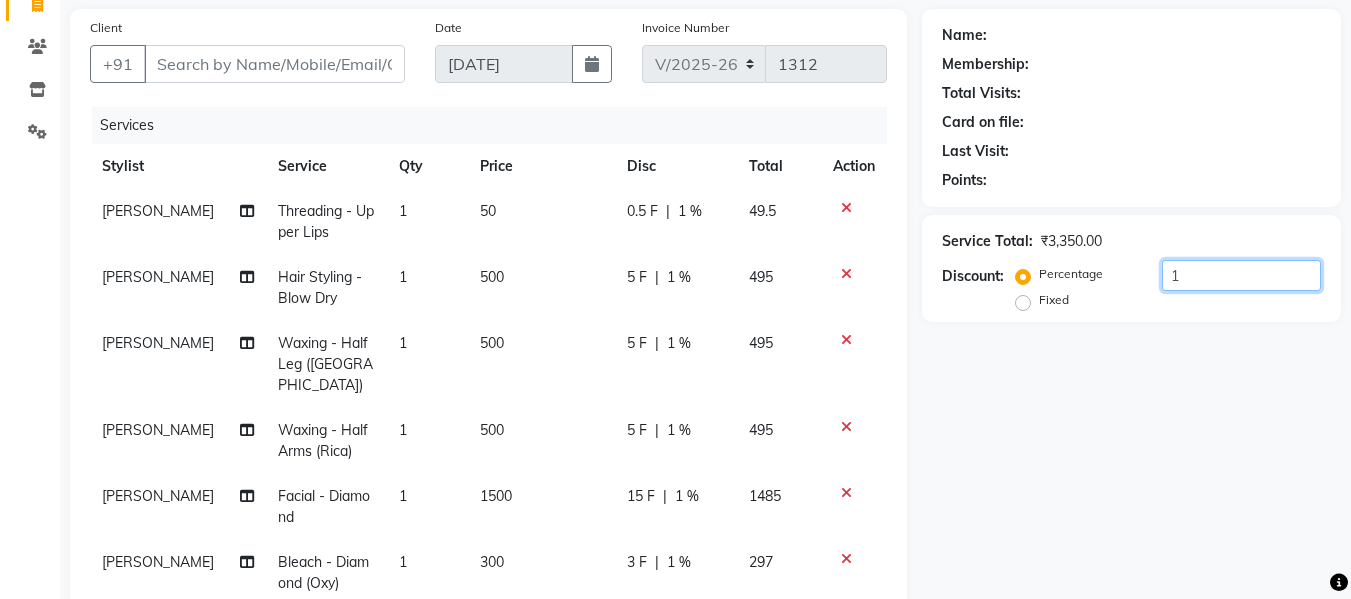 type 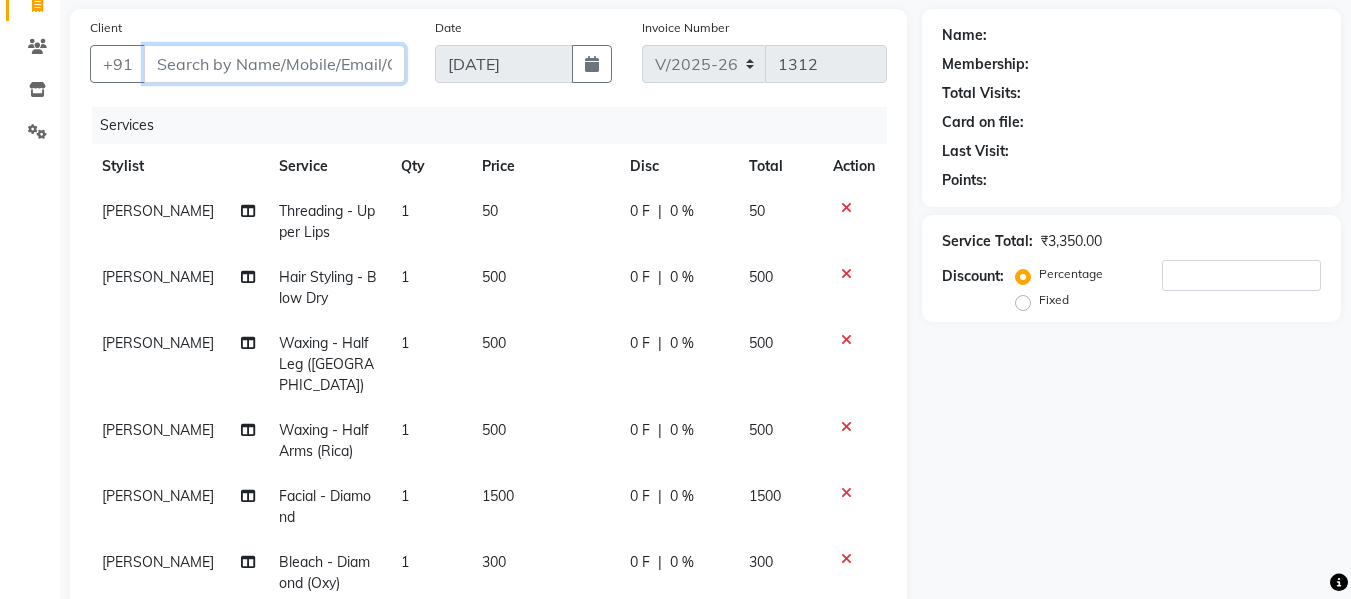 click on "Client" at bounding box center [274, 64] 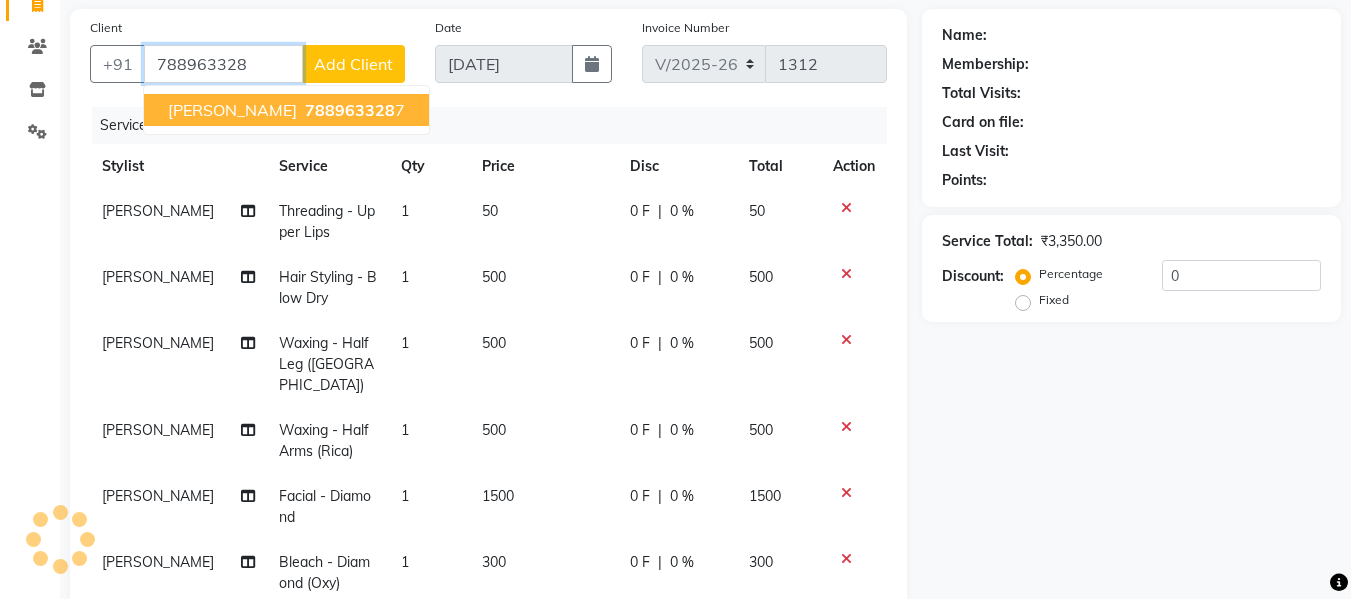 click on "788963328 7" at bounding box center [353, 110] 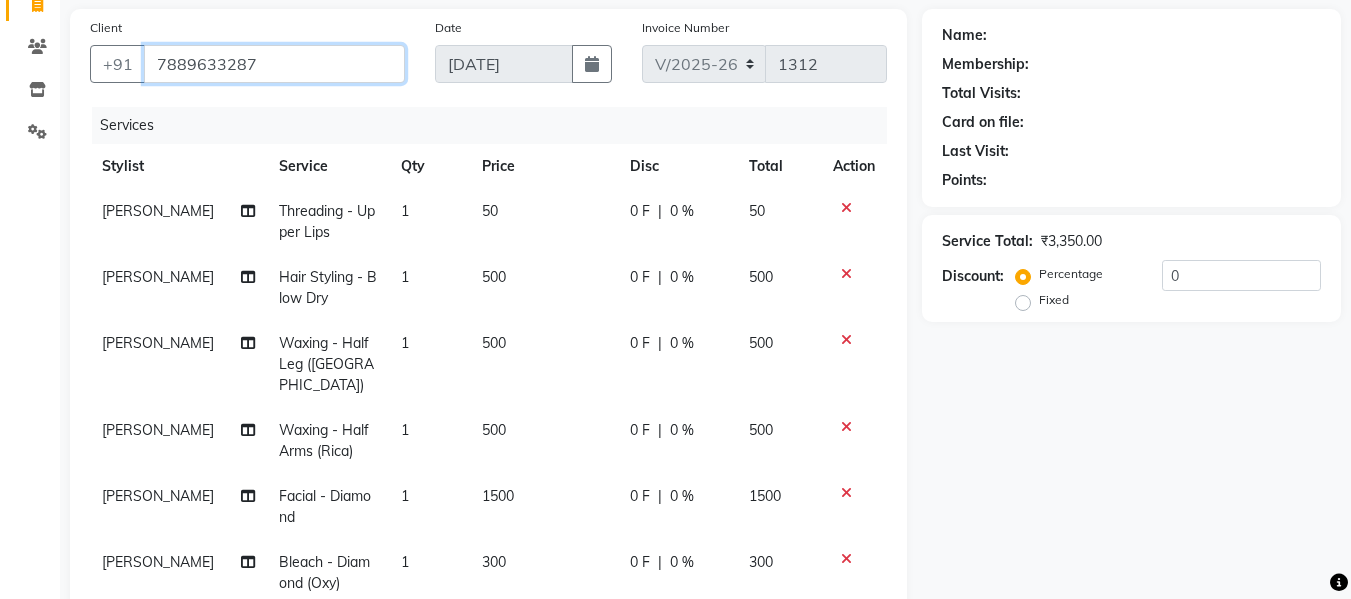 type on "7889633287" 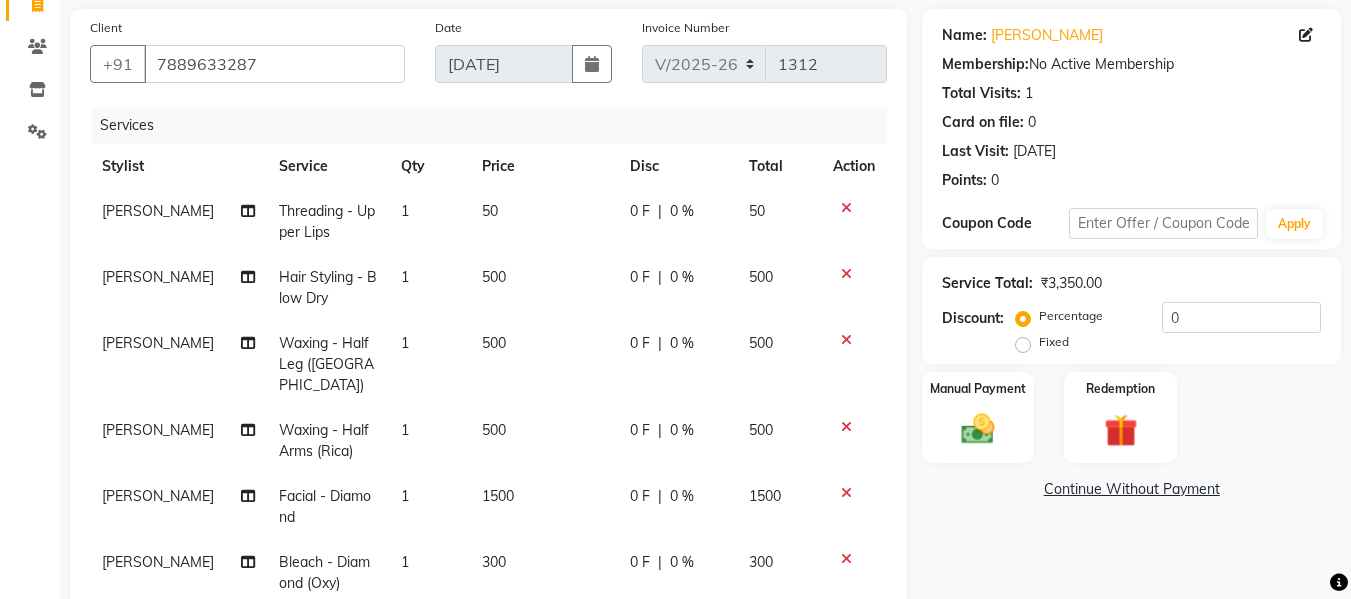 scroll, scrollTop: 501, scrollLeft: 0, axis: vertical 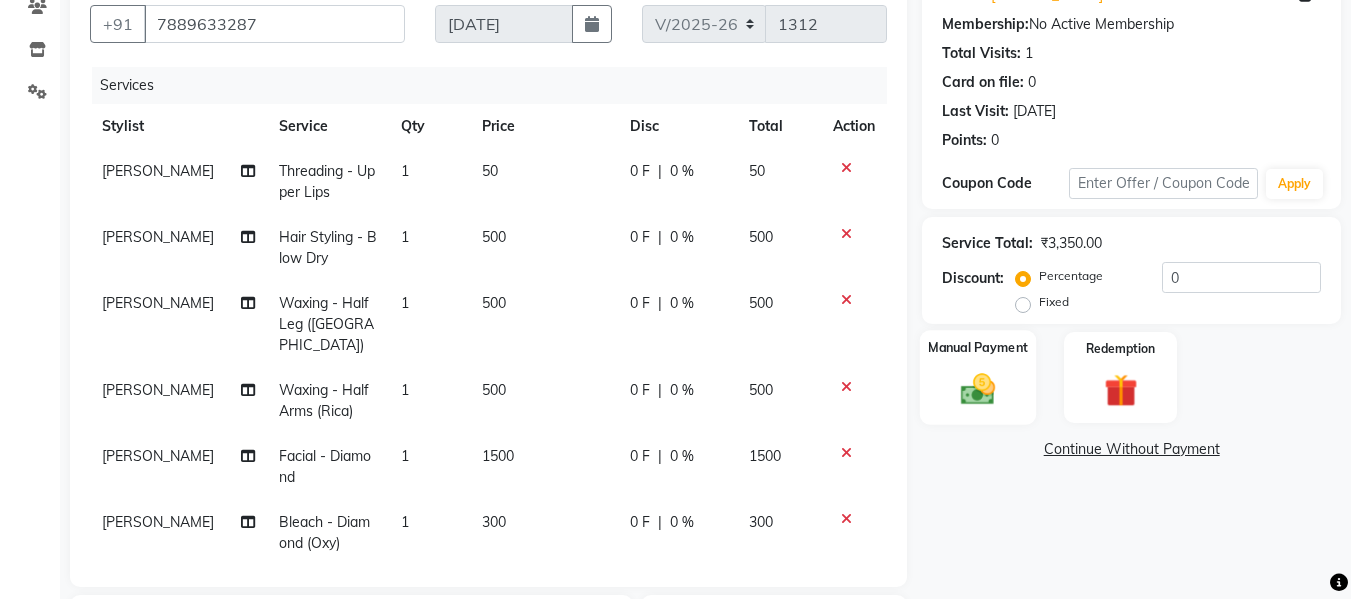 click 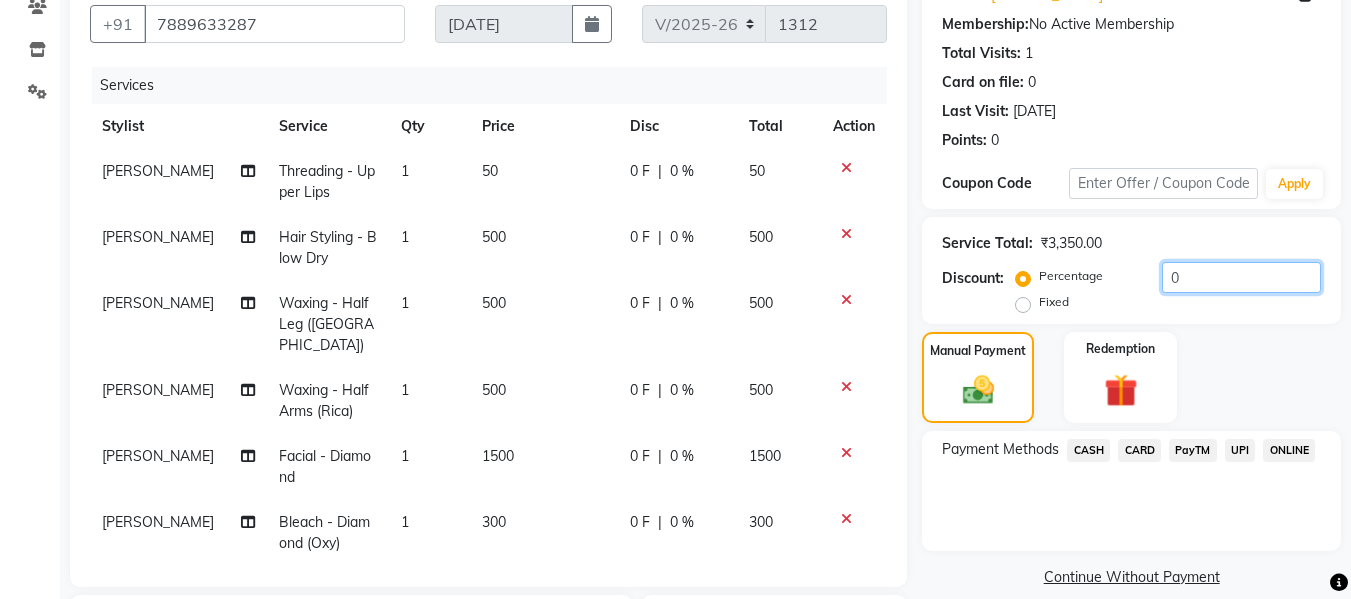 click on "0" 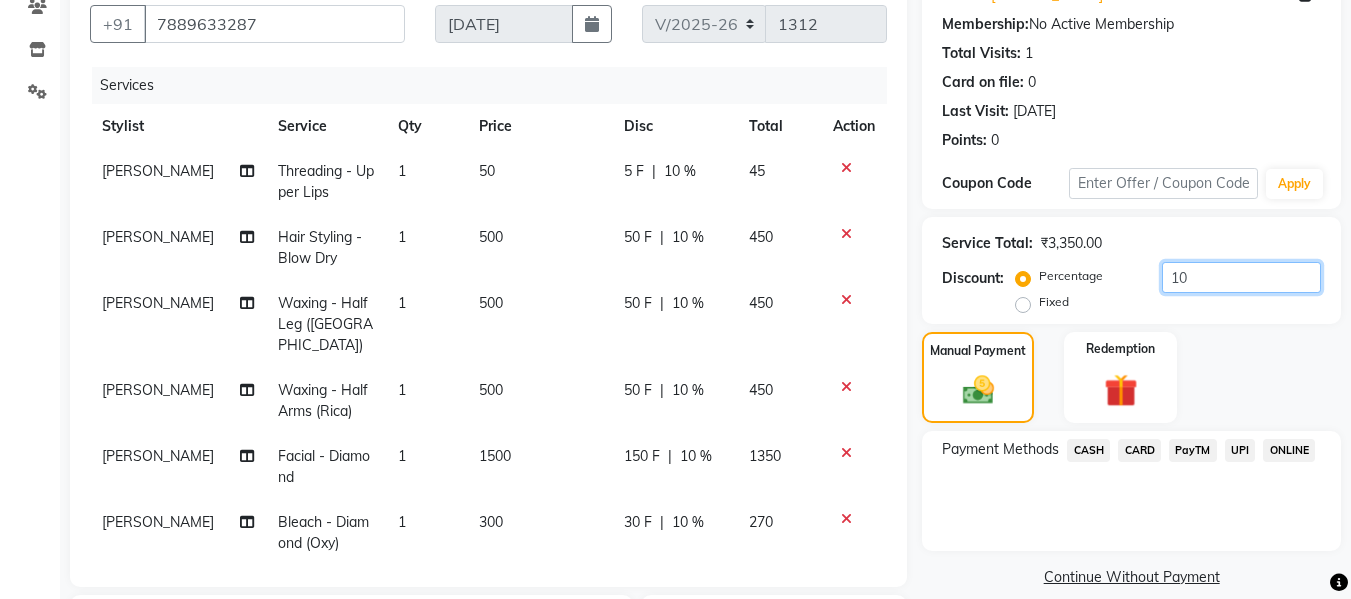 scroll, scrollTop: 495, scrollLeft: 0, axis: vertical 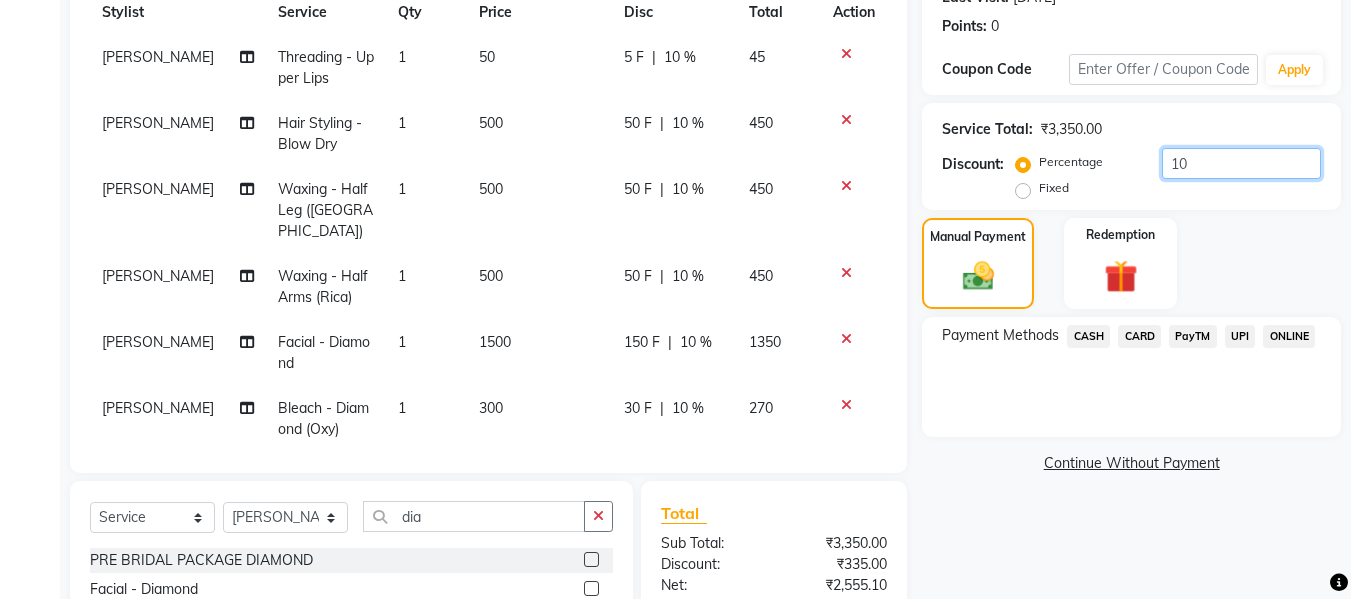 type on "1" 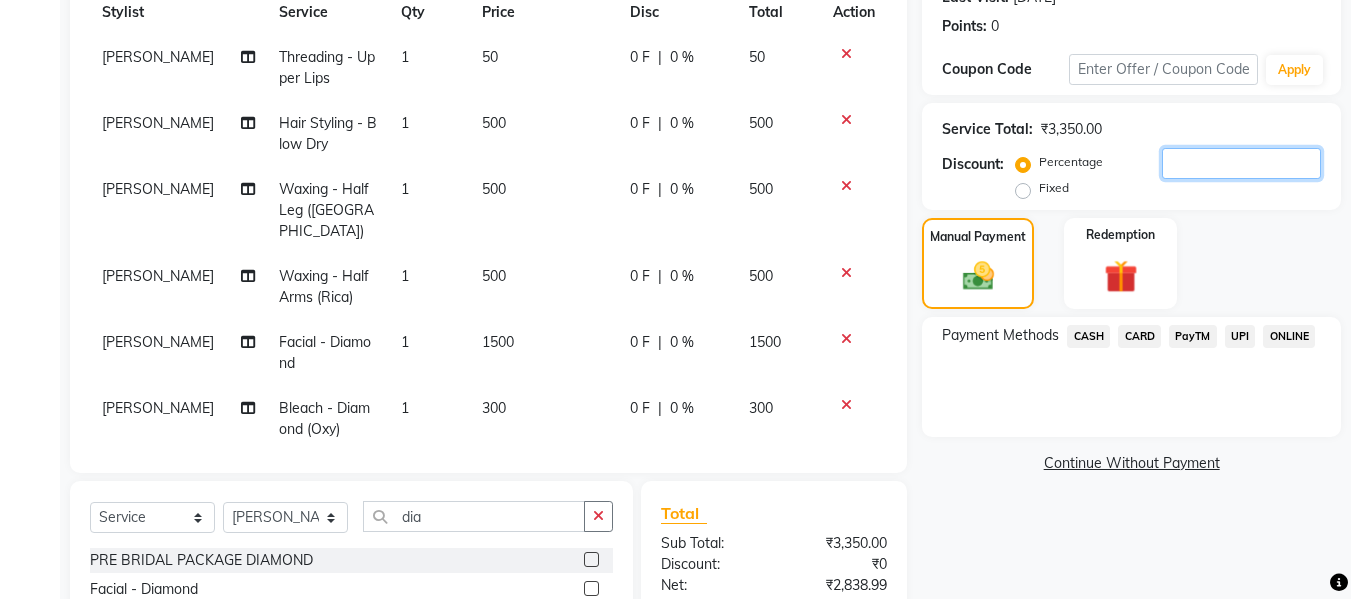 type 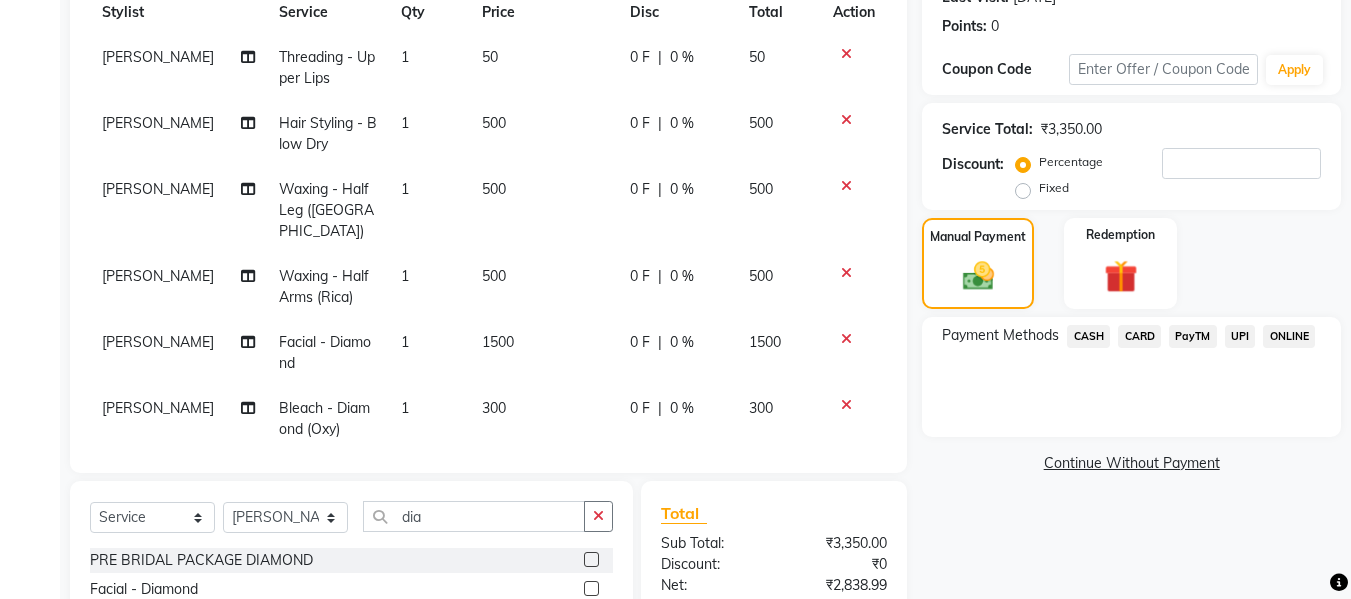 click on "UPI" 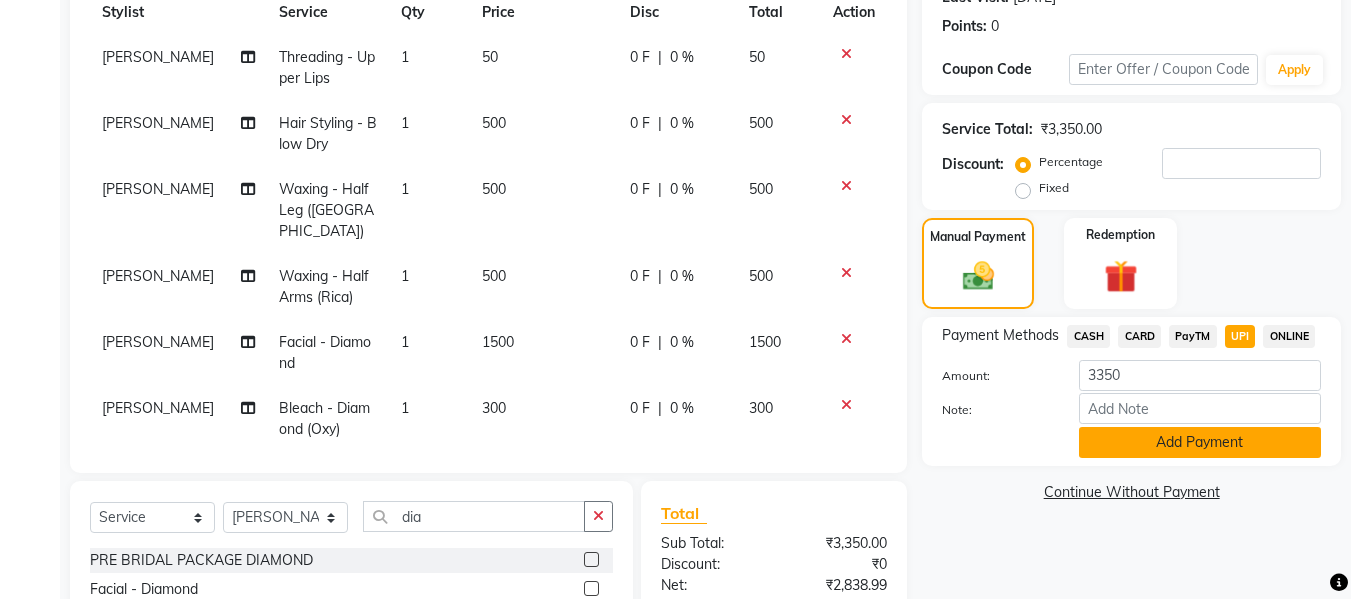 click on "Add Payment" 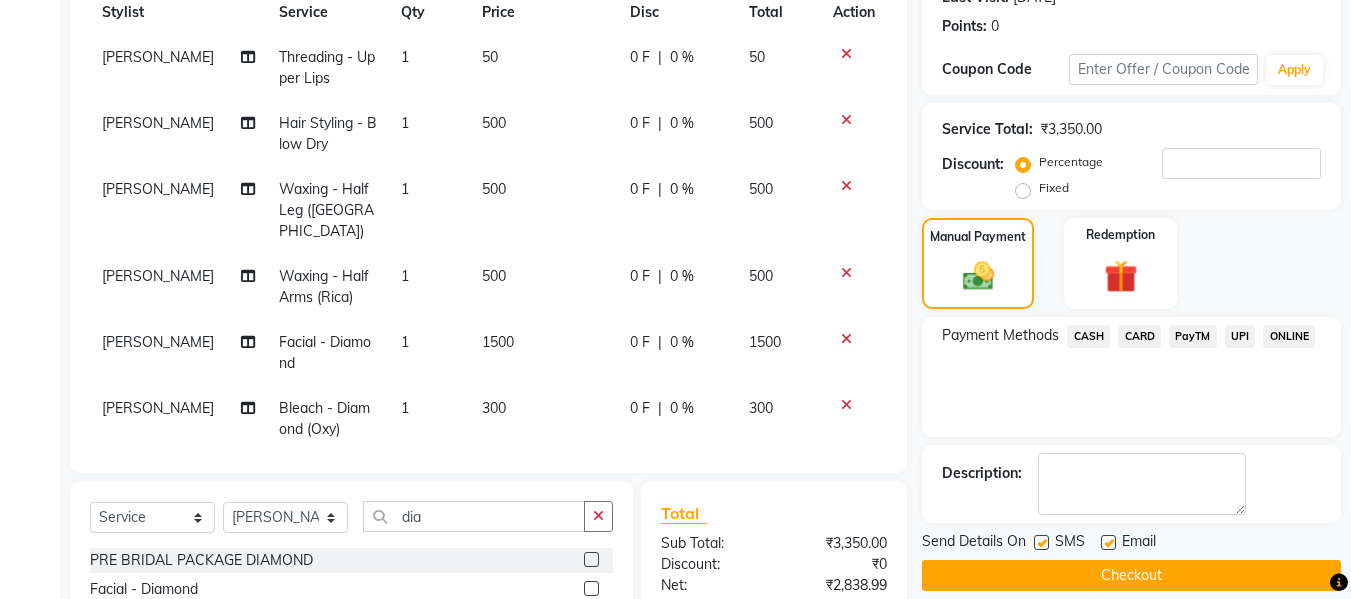click on "Checkout" 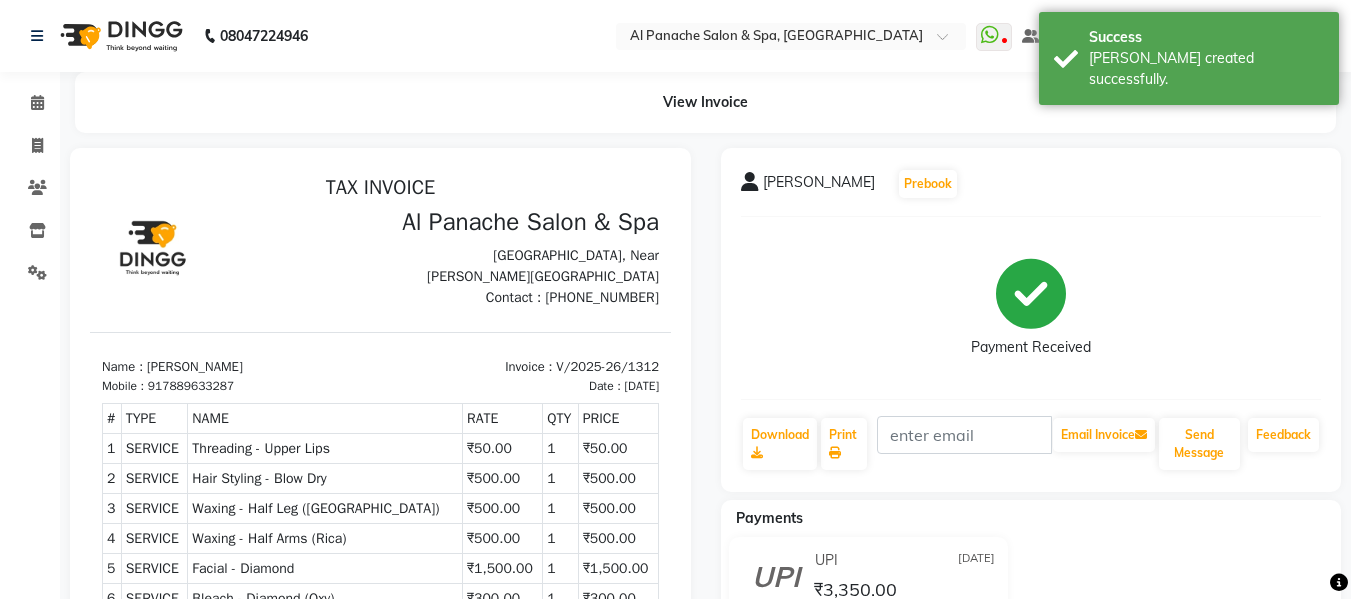 scroll, scrollTop: 0, scrollLeft: 0, axis: both 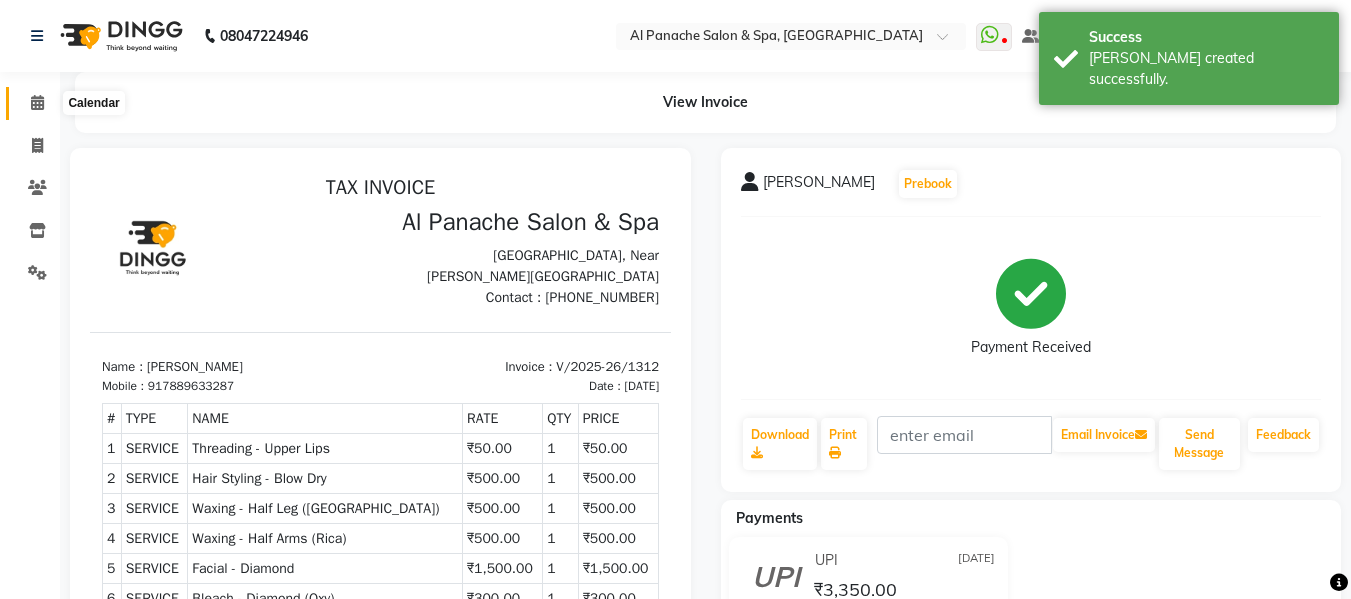 click 